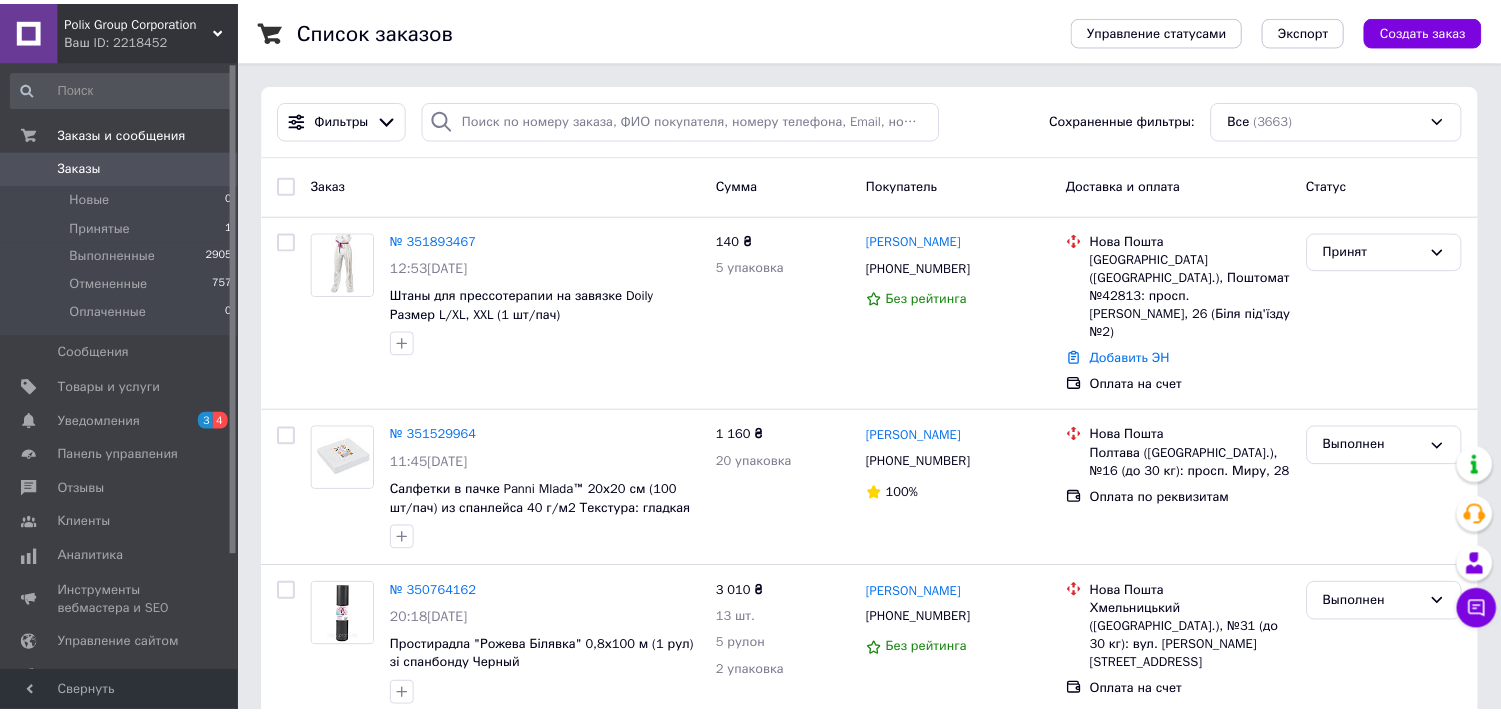 scroll, scrollTop: 0, scrollLeft: 0, axis: both 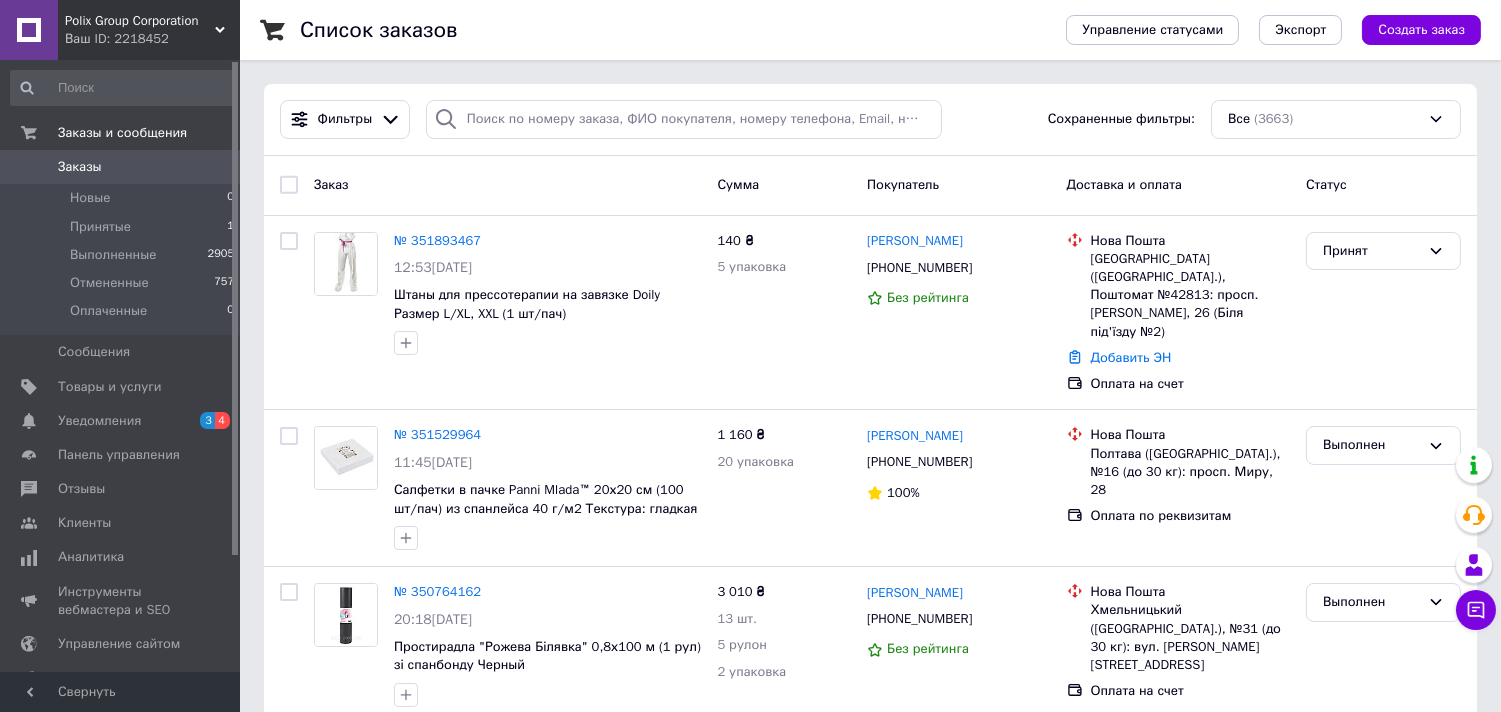 click on "Polix Group Corporation" at bounding box center (140, 21) 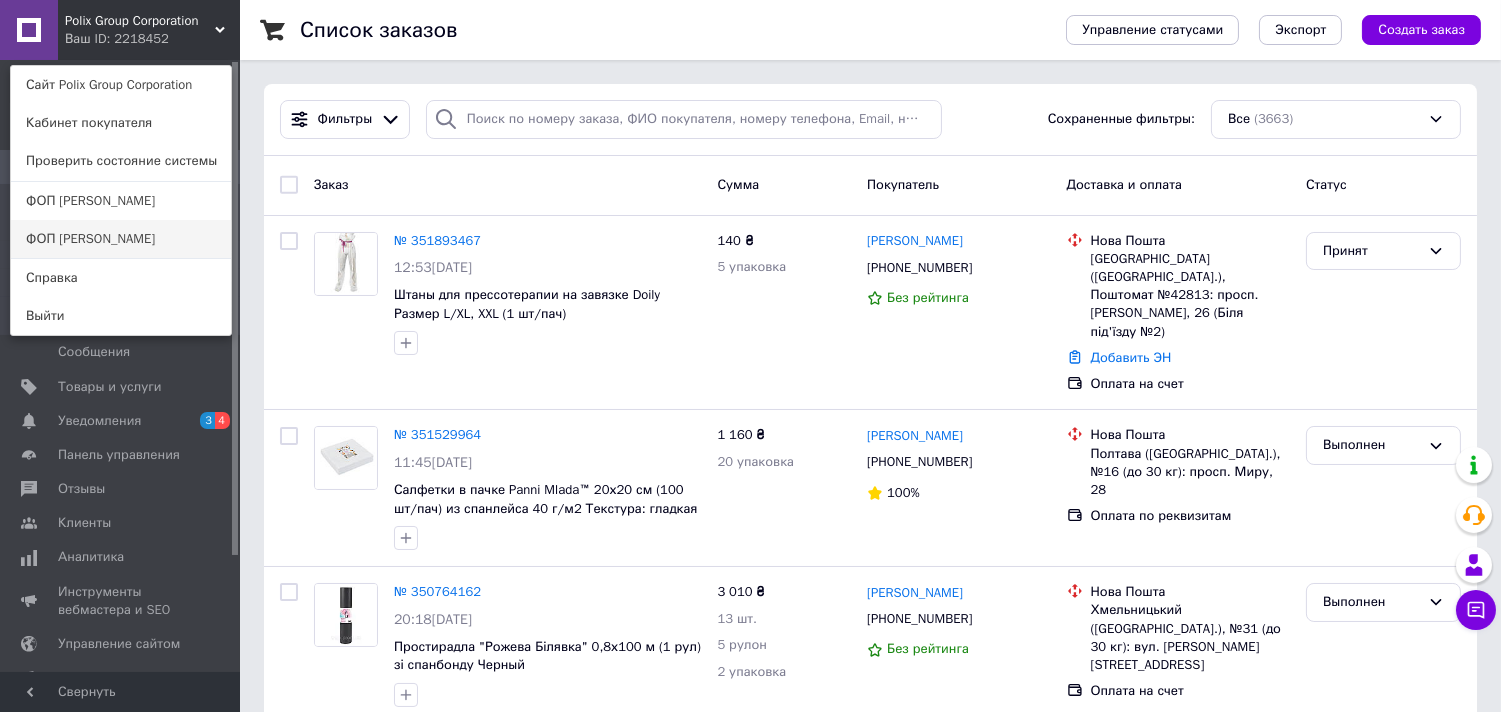 click on "ФОП [PERSON_NAME]" at bounding box center (121, 239) 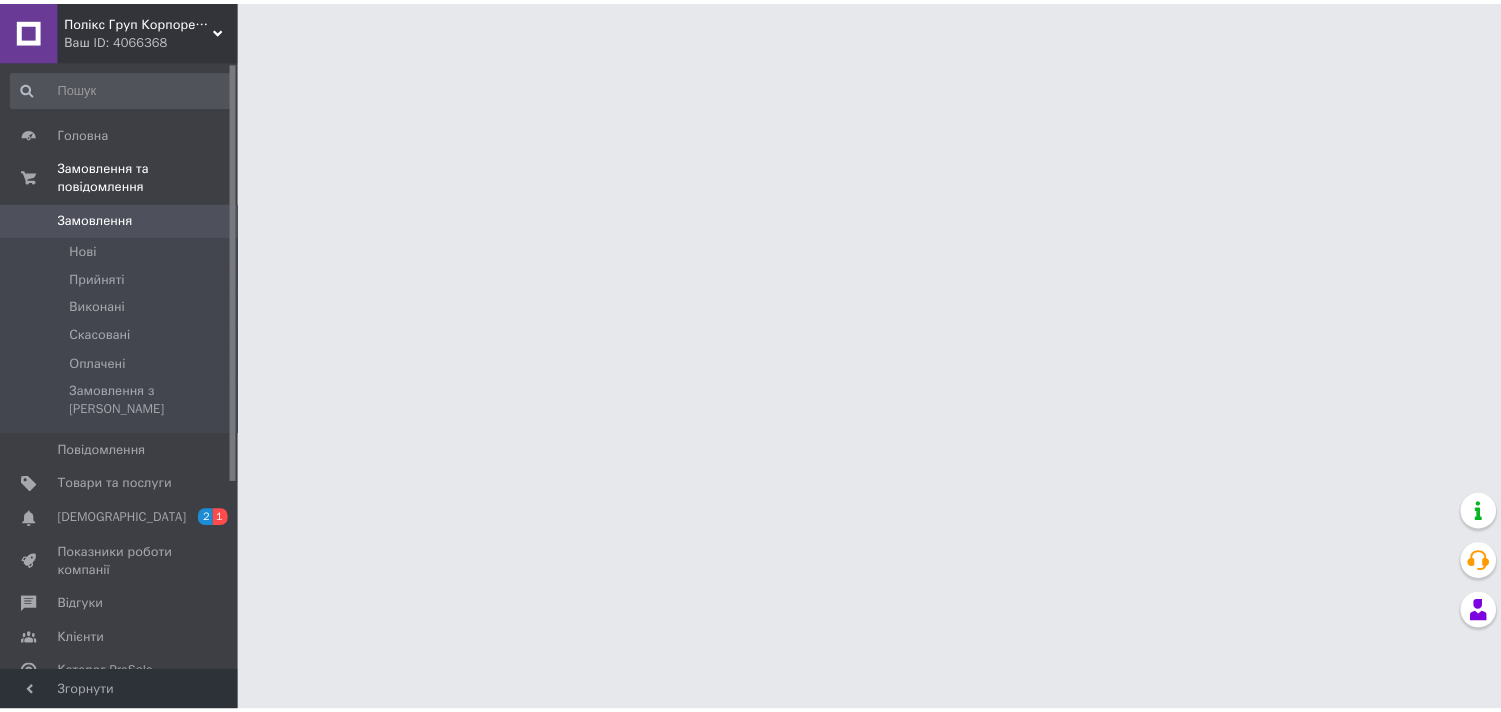 scroll, scrollTop: 0, scrollLeft: 0, axis: both 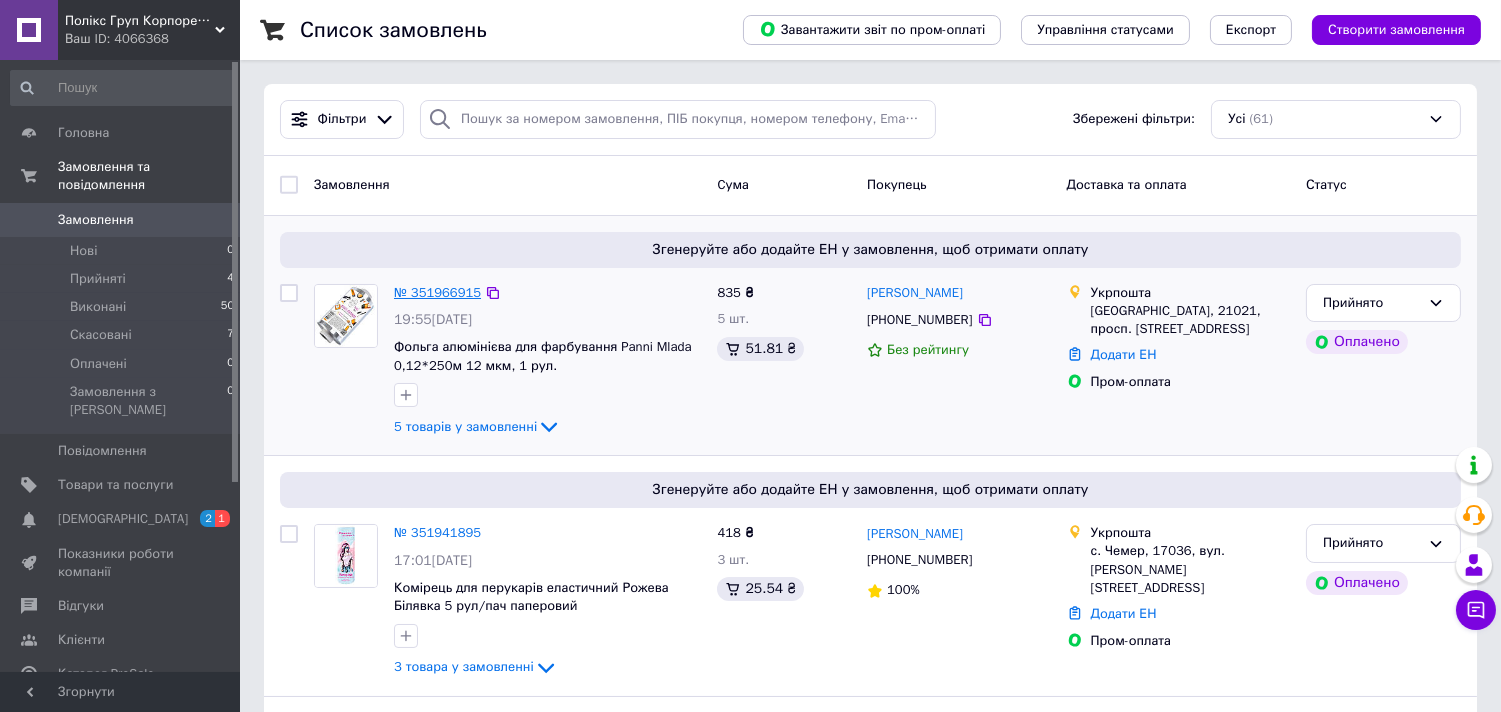 click on "№ 351966915" at bounding box center [437, 292] 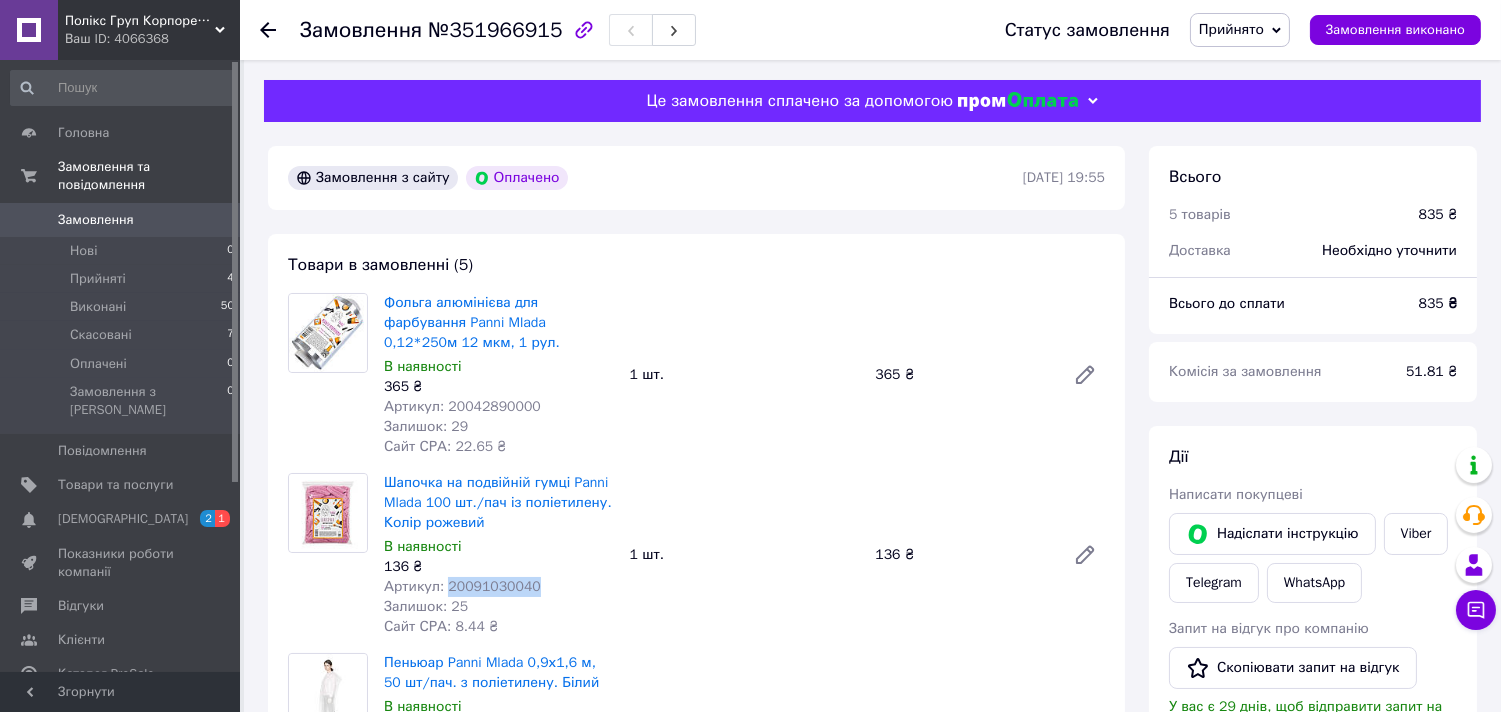 drag, startPoint x: 528, startPoint y: 587, endPoint x: 446, endPoint y: 582, distance: 82.1523 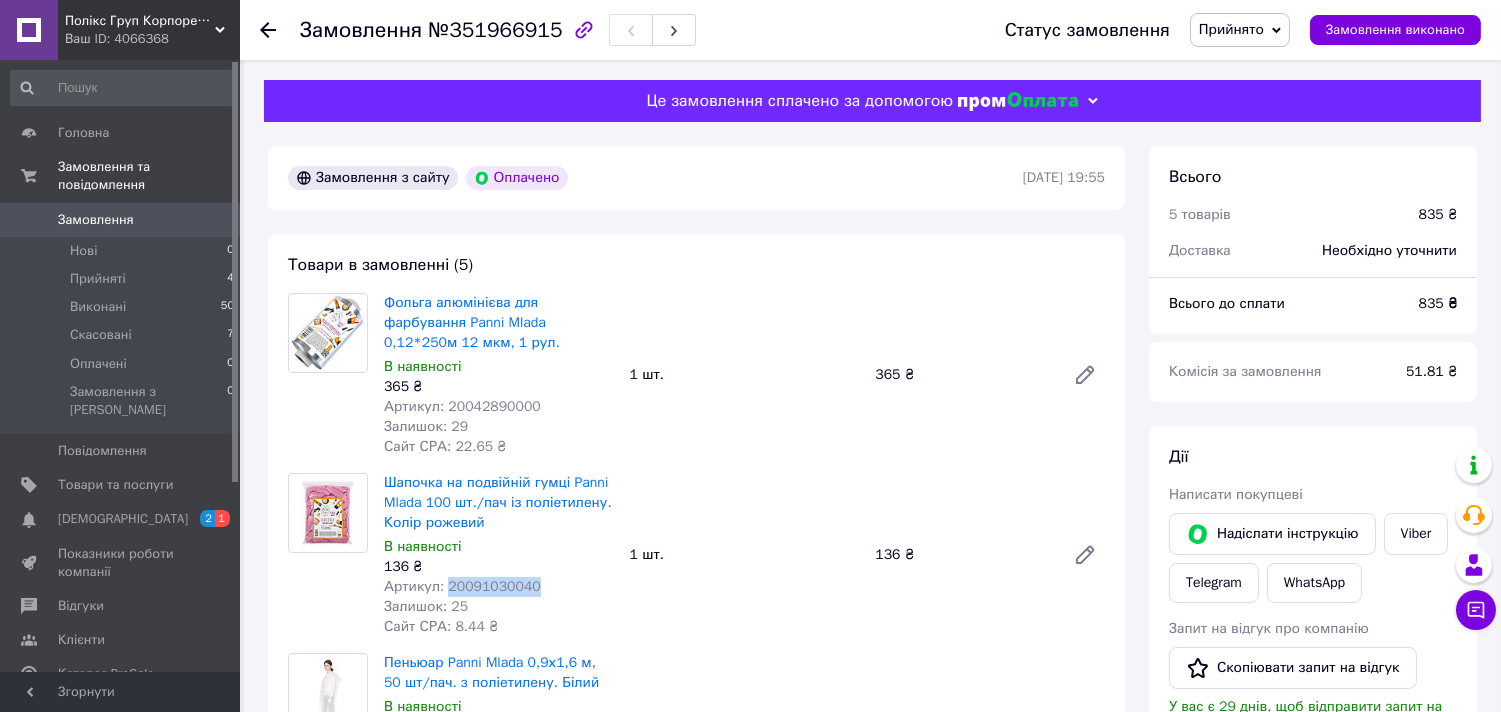 click on "Замовлення" at bounding box center (96, 220) 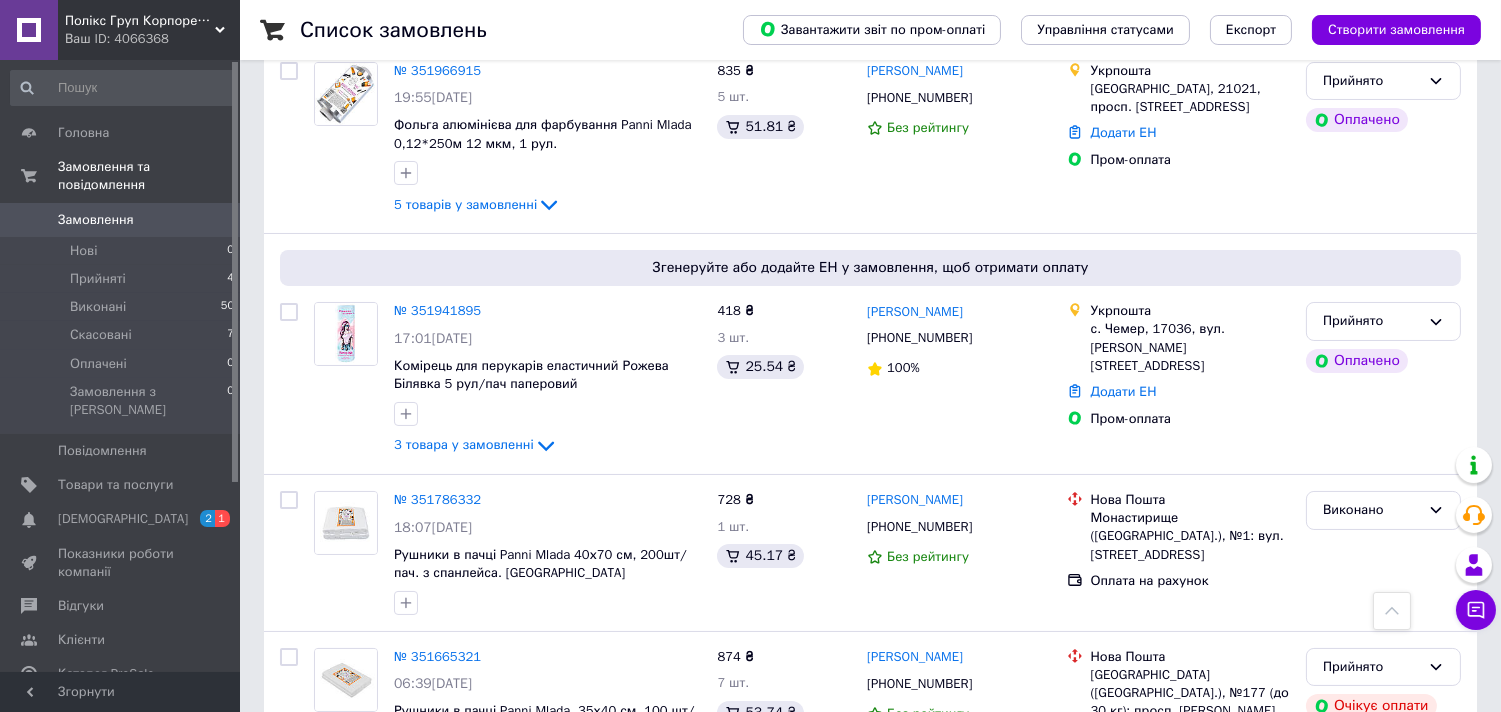 scroll, scrollTop: 0, scrollLeft: 0, axis: both 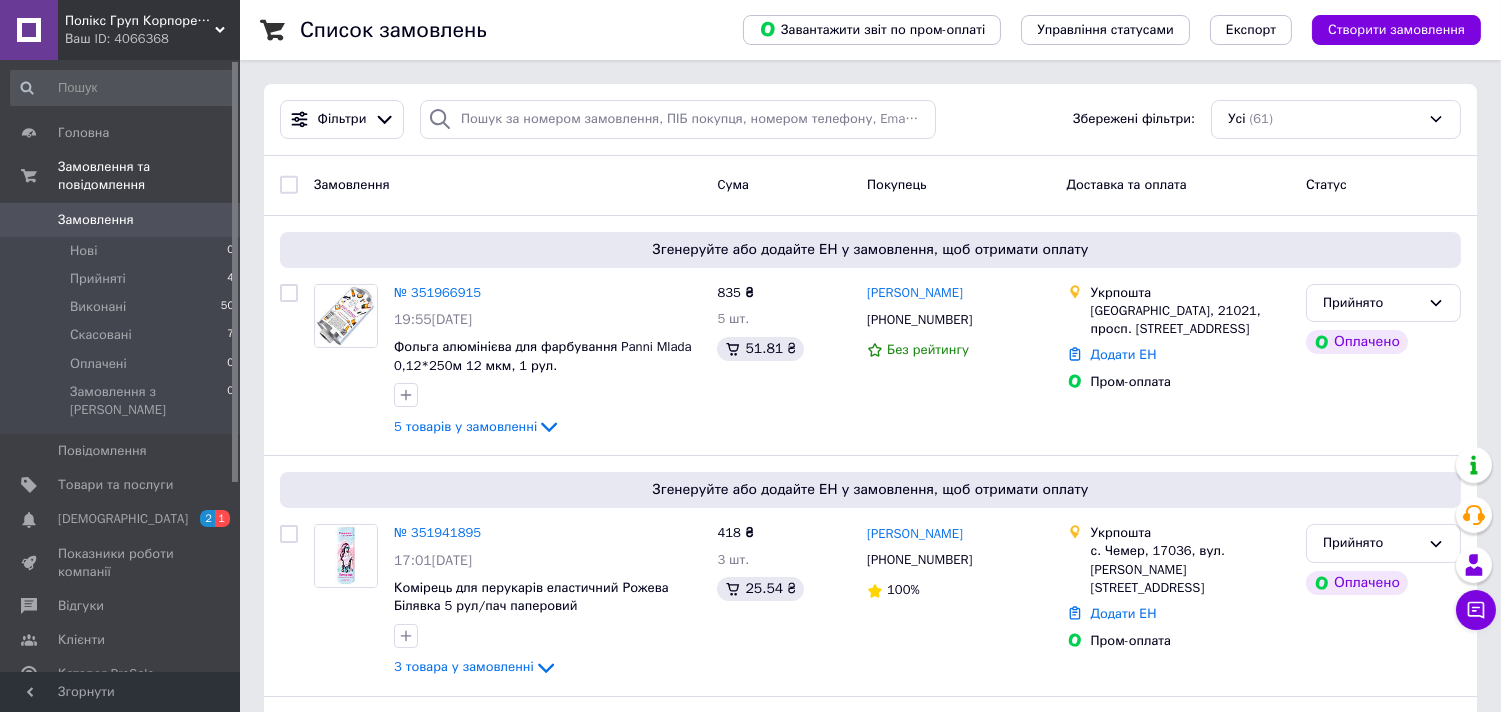 click on "Ваш ID: 4066368" at bounding box center [152, 39] 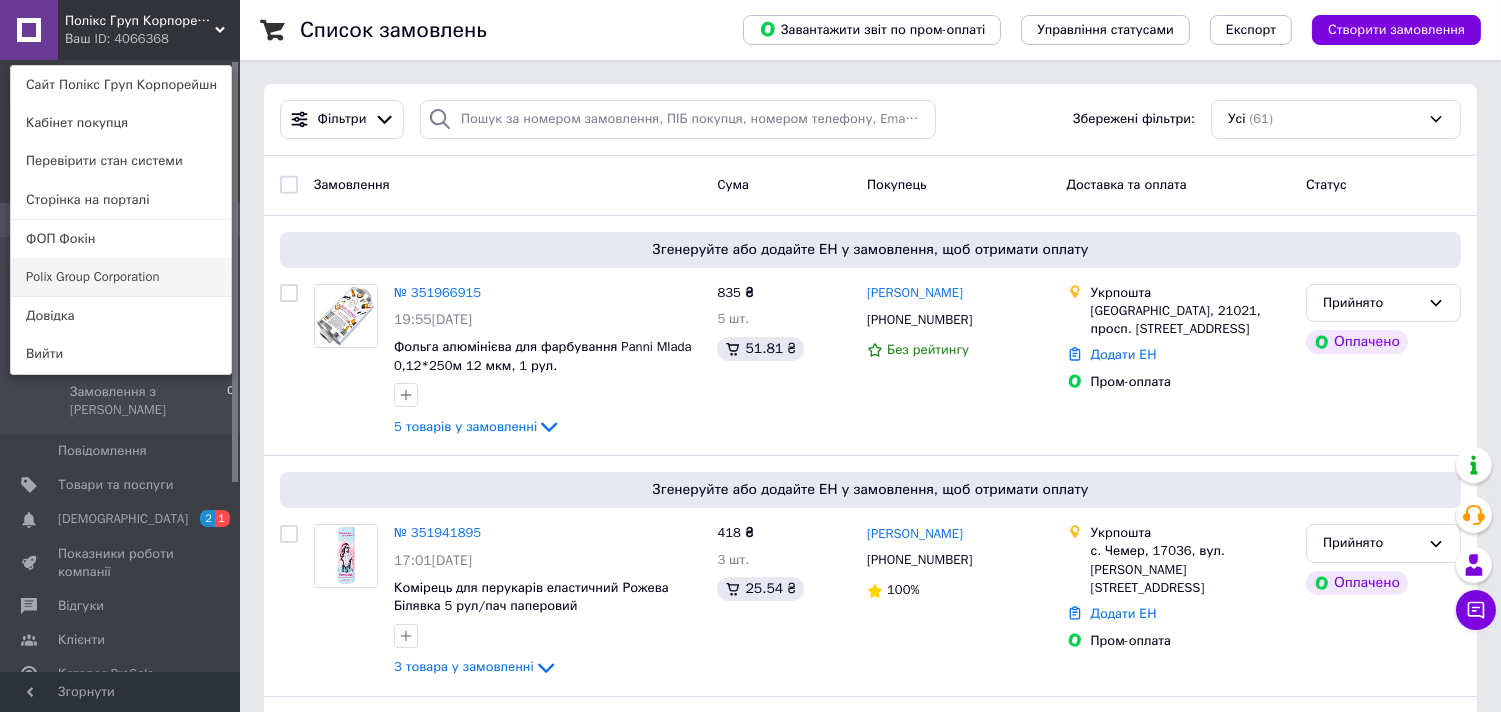 click on "Polix Group Corporation" at bounding box center (121, 277) 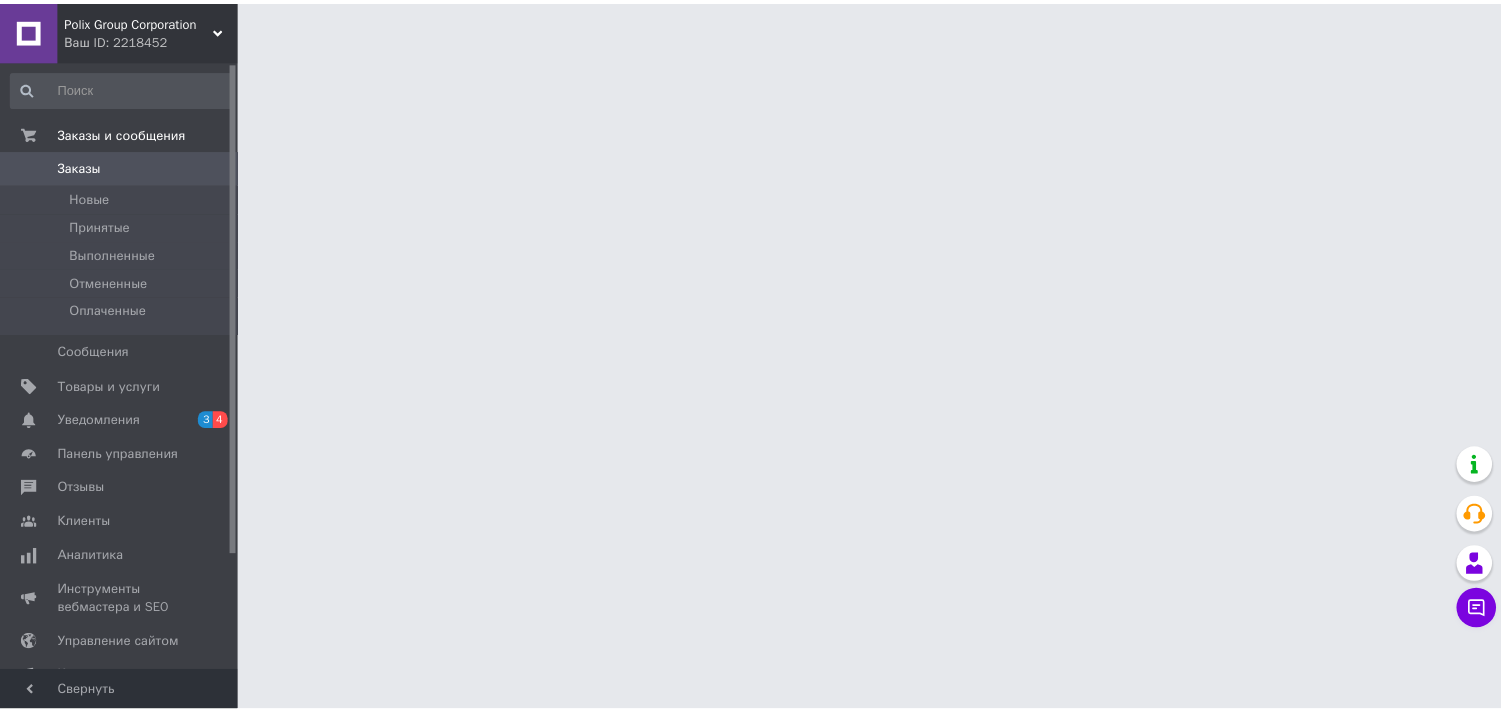scroll, scrollTop: 0, scrollLeft: 0, axis: both 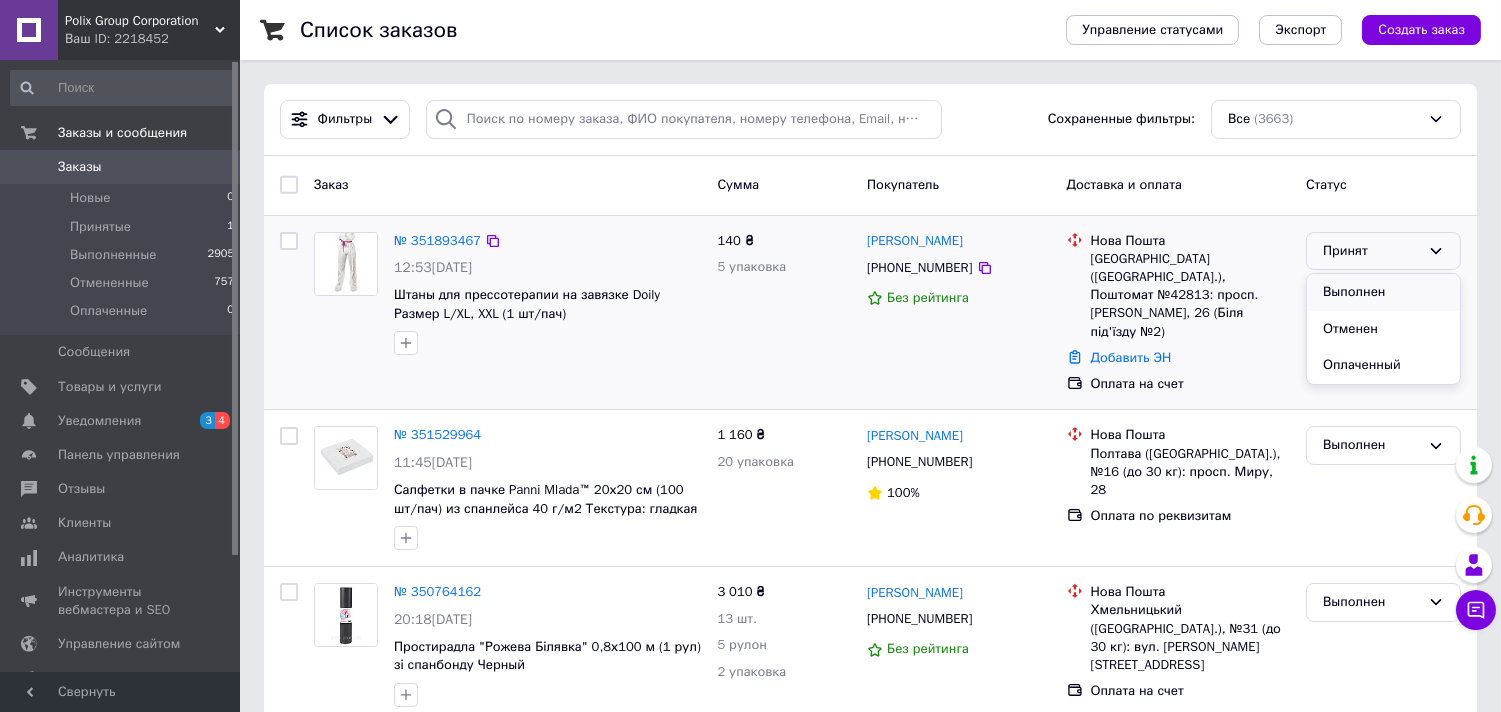 click on "Выполнен" at bounding box center [1383, 292] 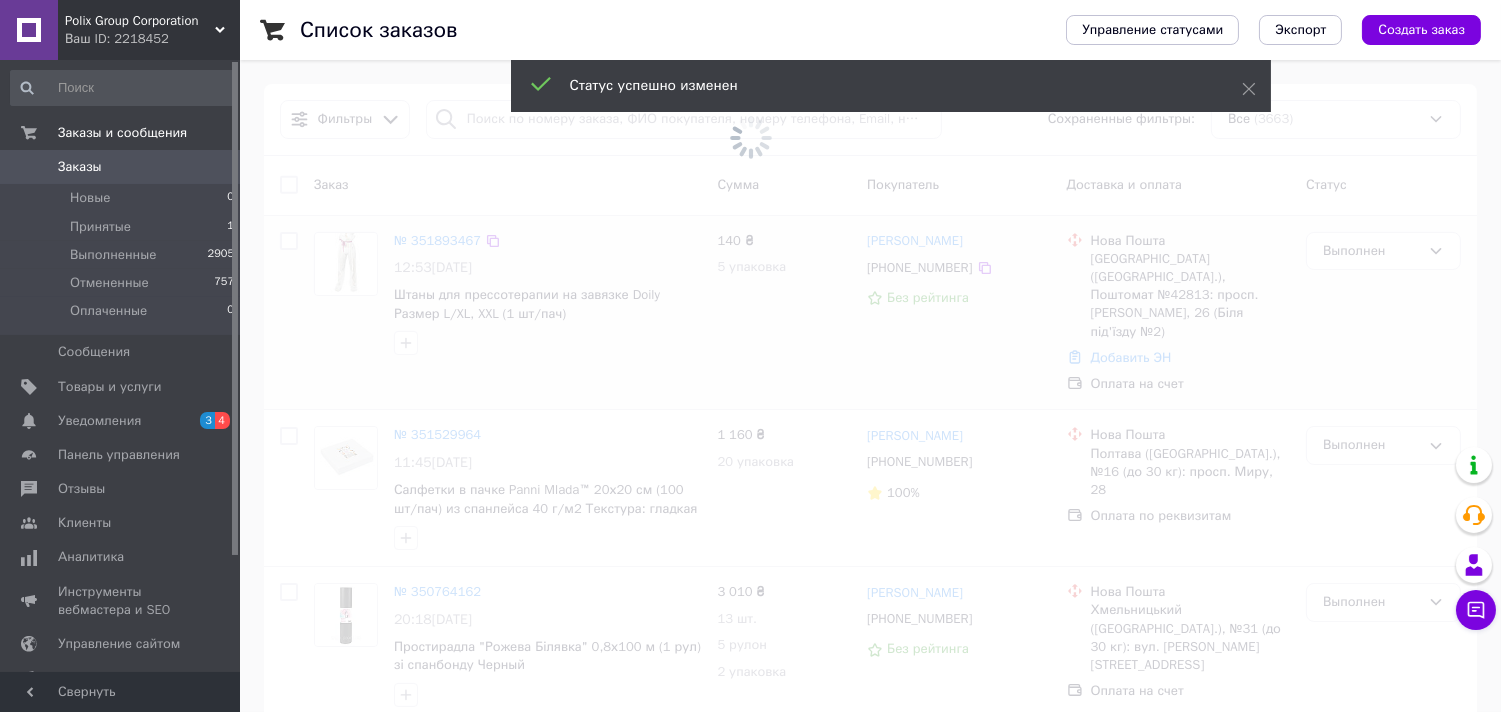 click on "Polix Group Corporation" at bounding box center [140, 21] 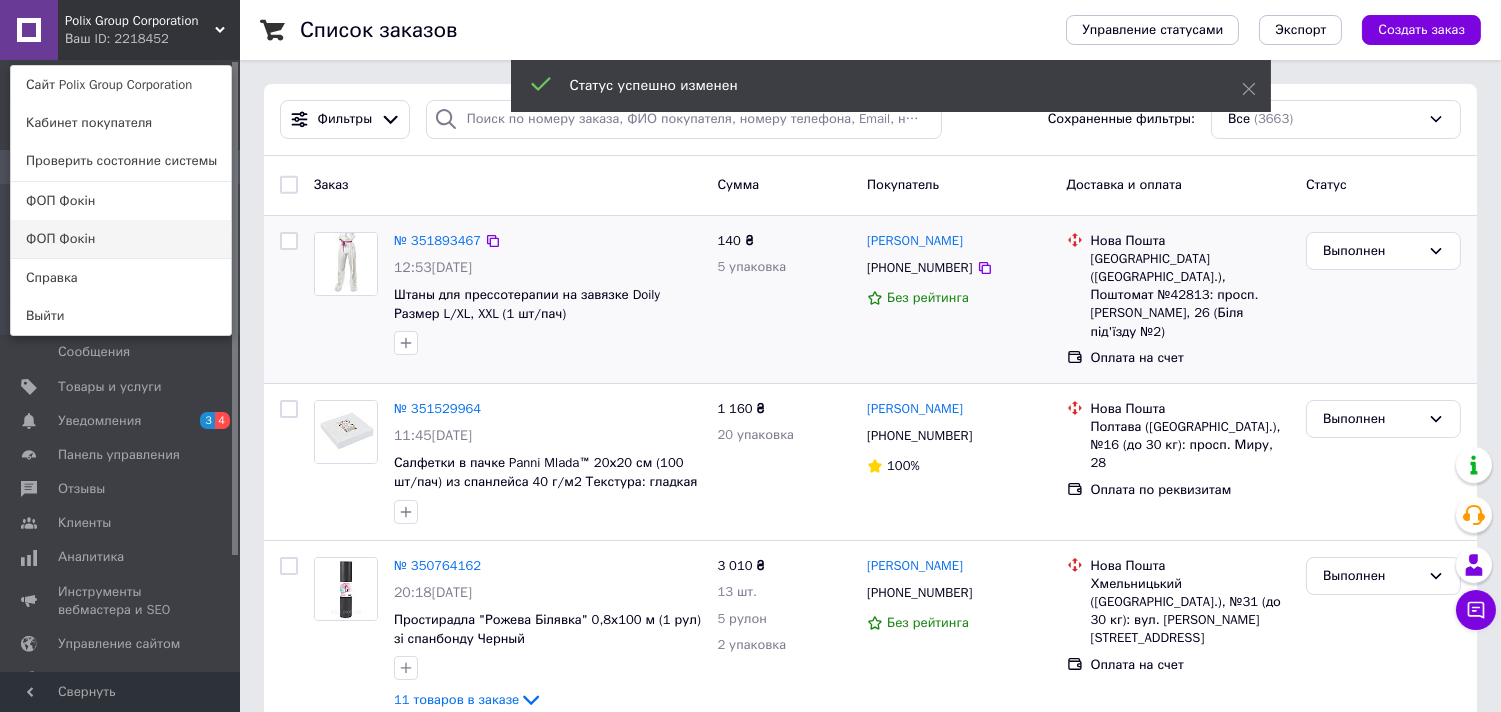 click on "ФОП [PERSON_NAME]" at bounding box center [121, 239] 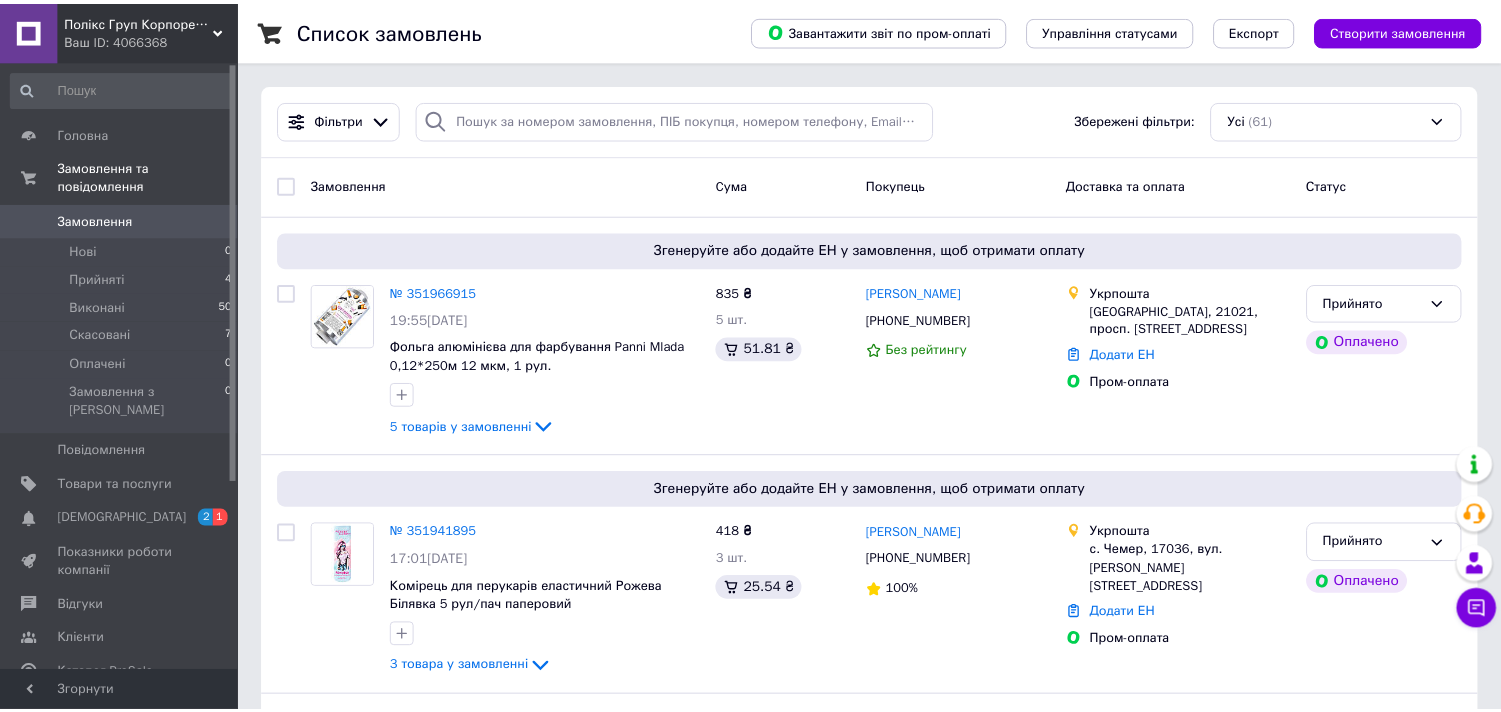 scroll, scrollTop: 0, scrollLeft: 0, axis: both 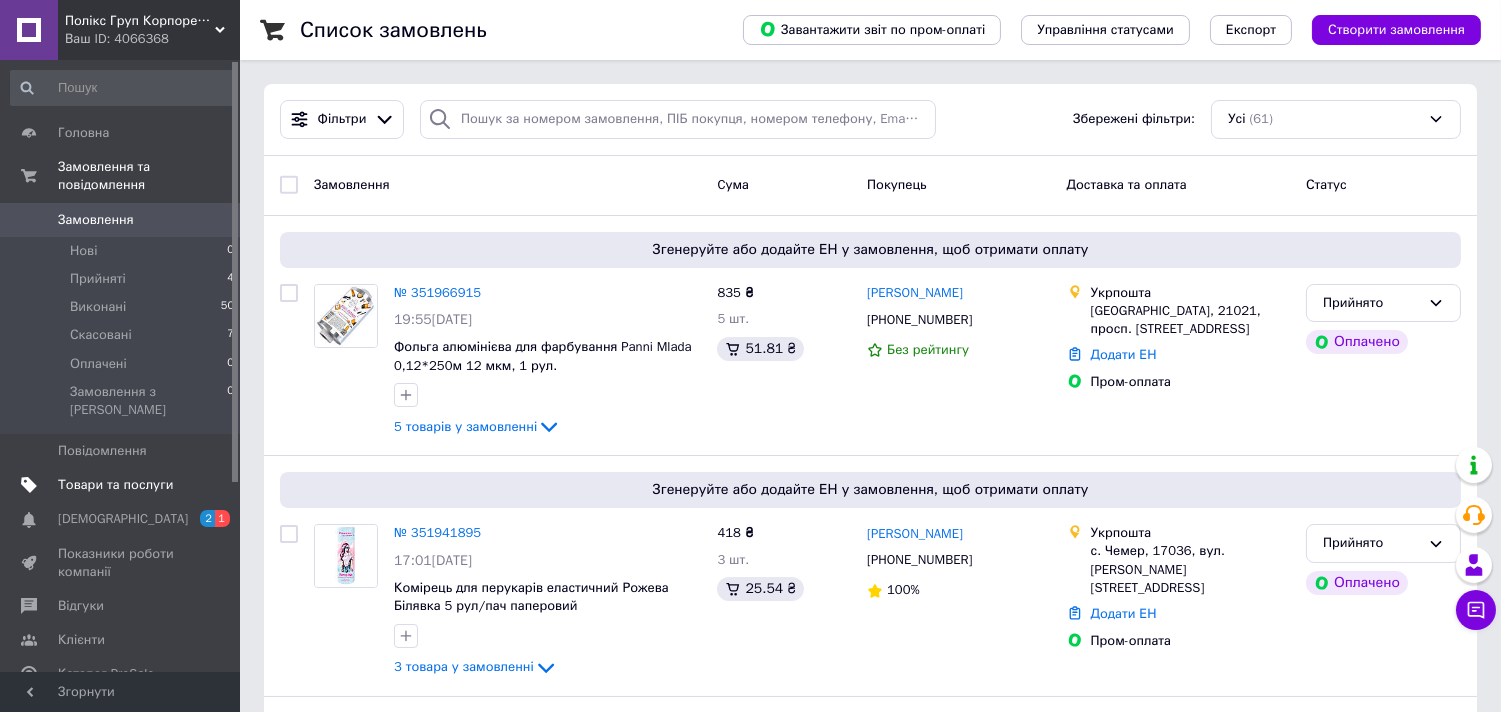 click on "Товари та послуги" at bounding box center [115, 485] 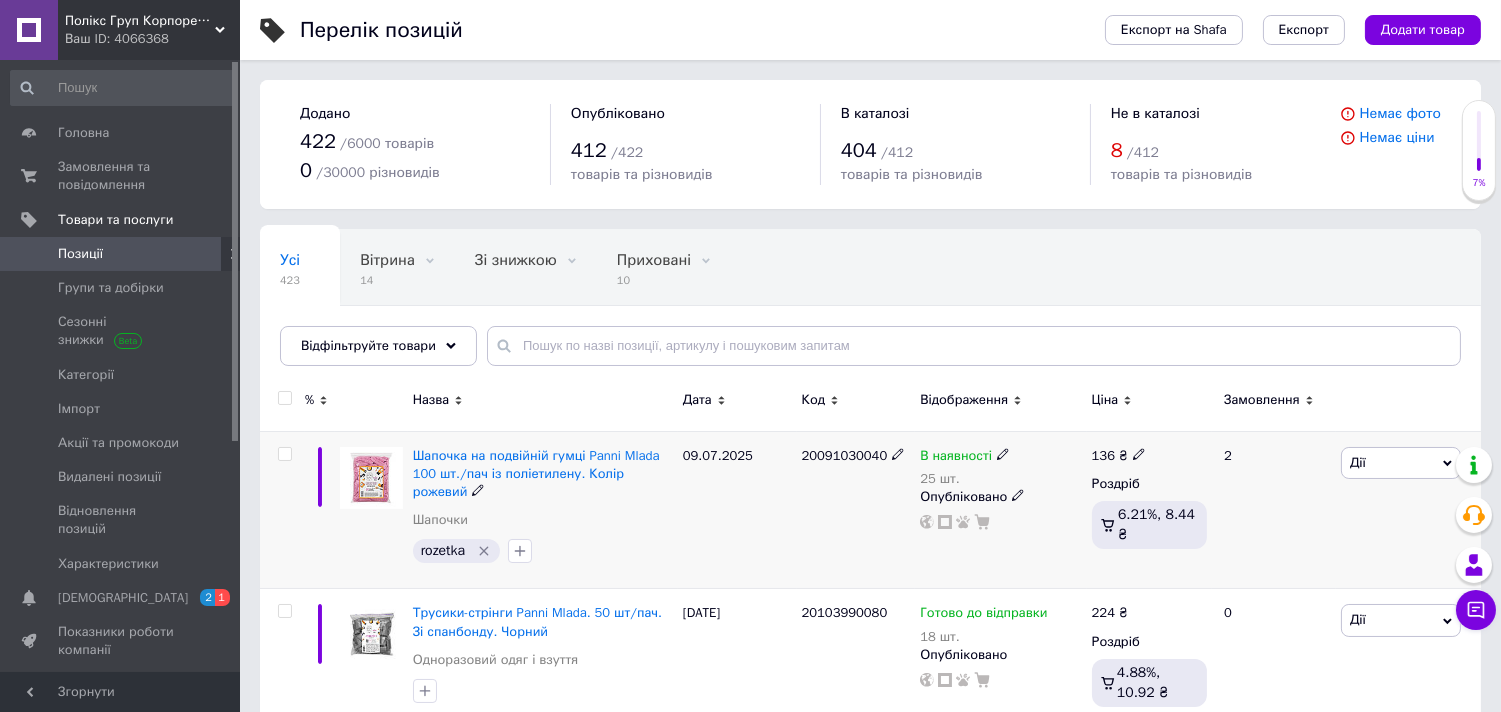click 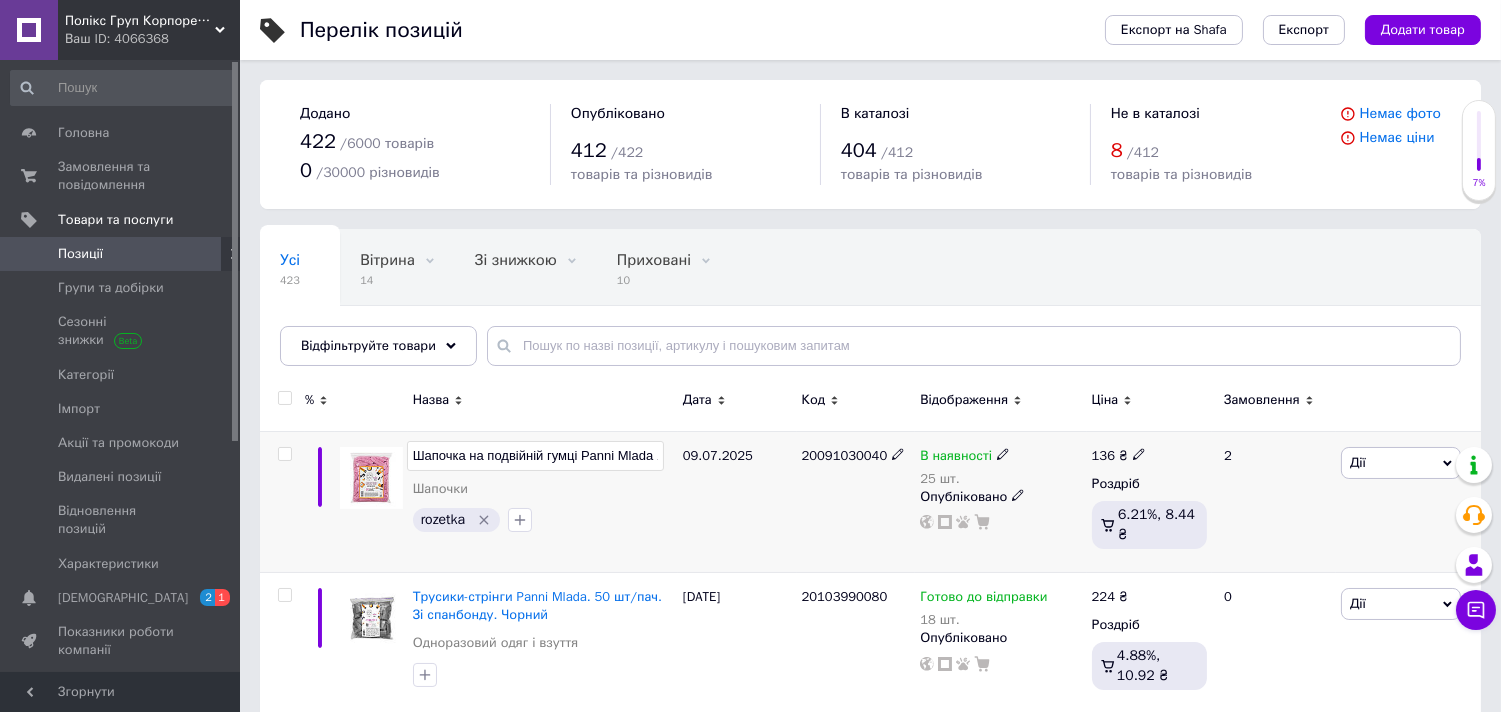 scroll, scrollTop: 0, scrollLeft: 250, axis: horizontal 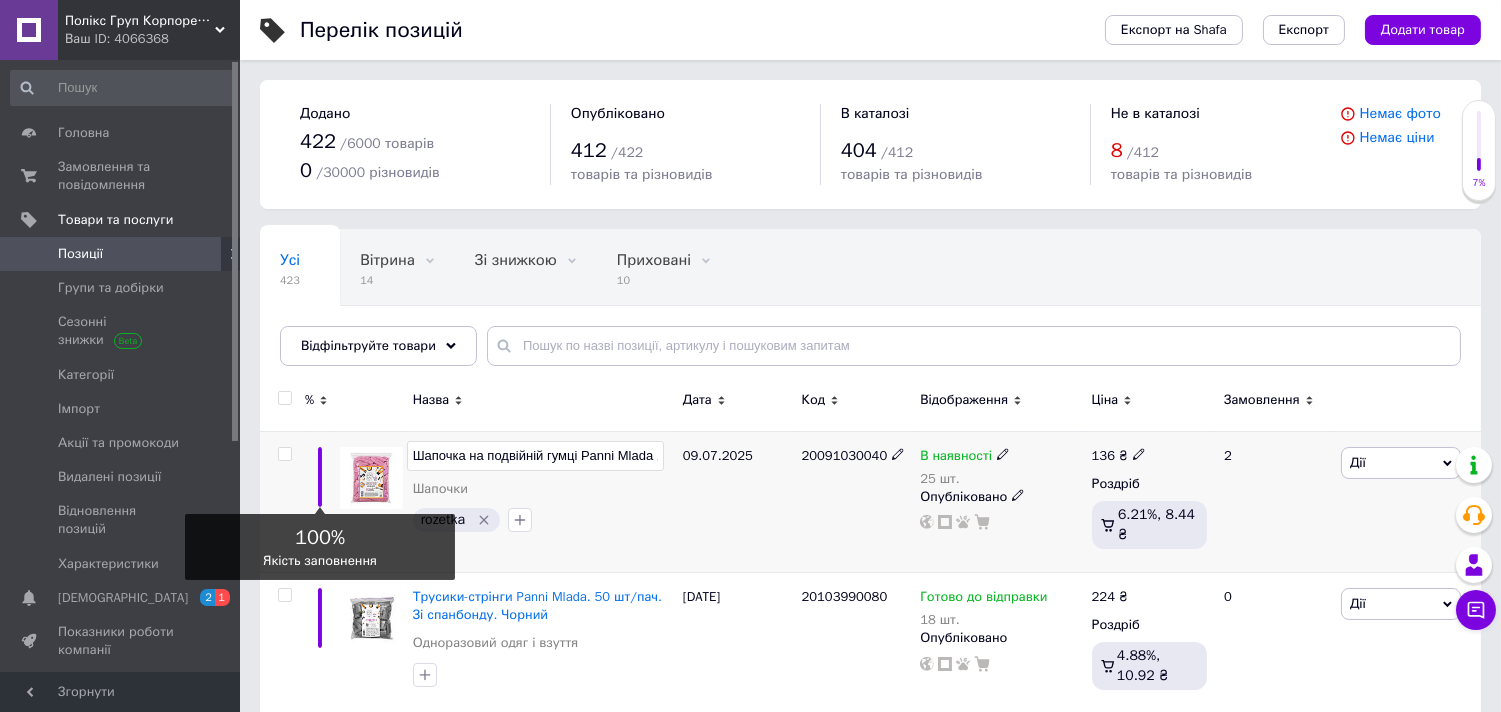 drag, startPoint x: 655, startPoint y: 454, endPoint x: 330, endPoint y: 463, distance: 325.1246 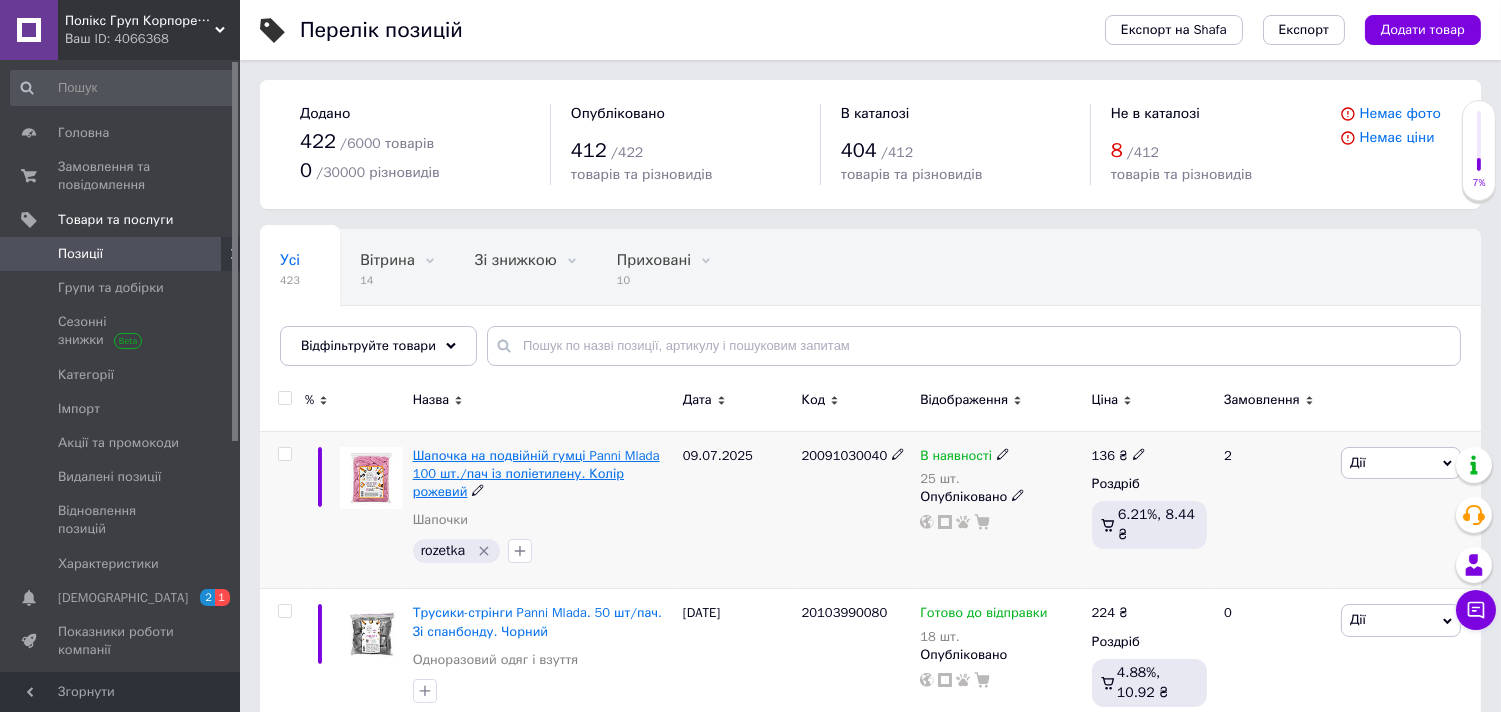 click on "Шапочка на подвійній гумці Panni Mlada 100 шт./пач із поліетилену. Колір рожевий" at bounding box center (536, 473) 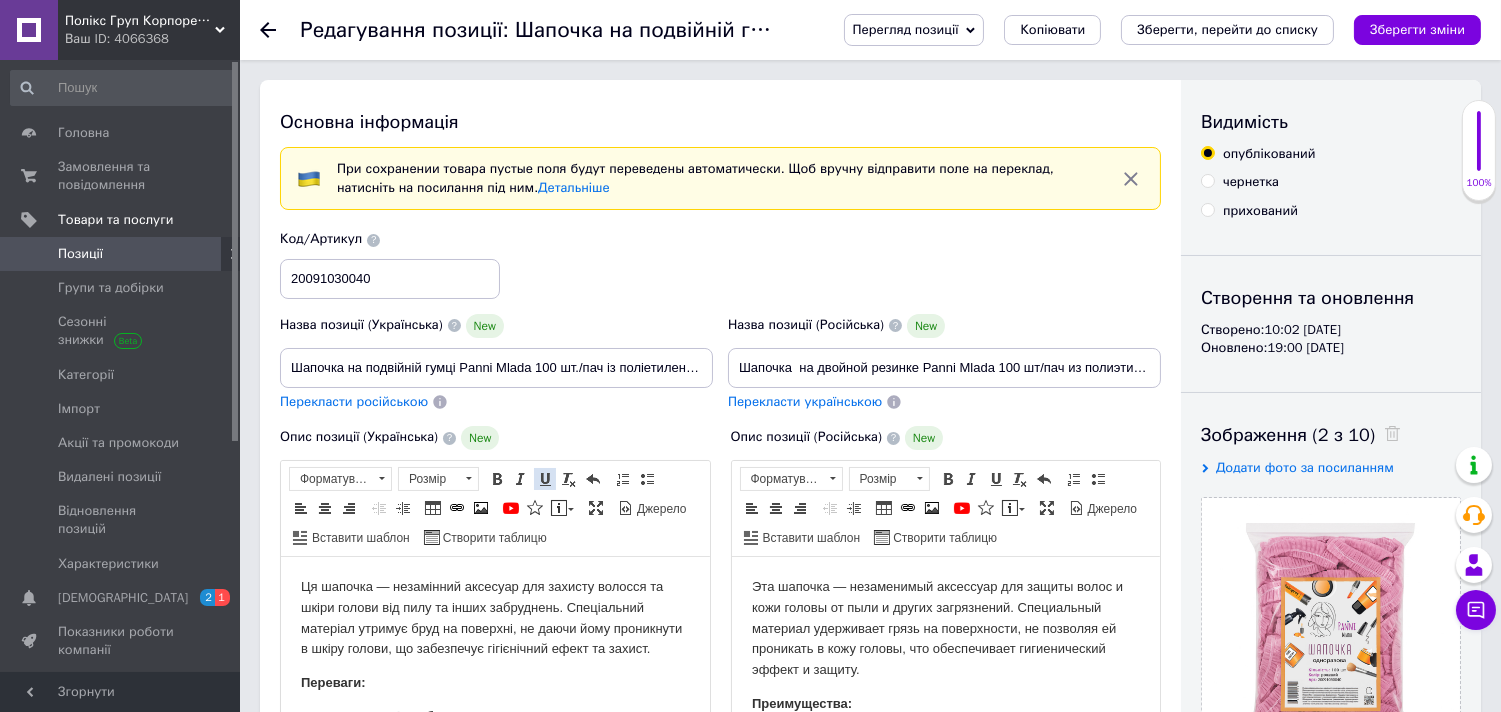 scroll, scrollTop: 0, scrollLeft: 0, axis: both 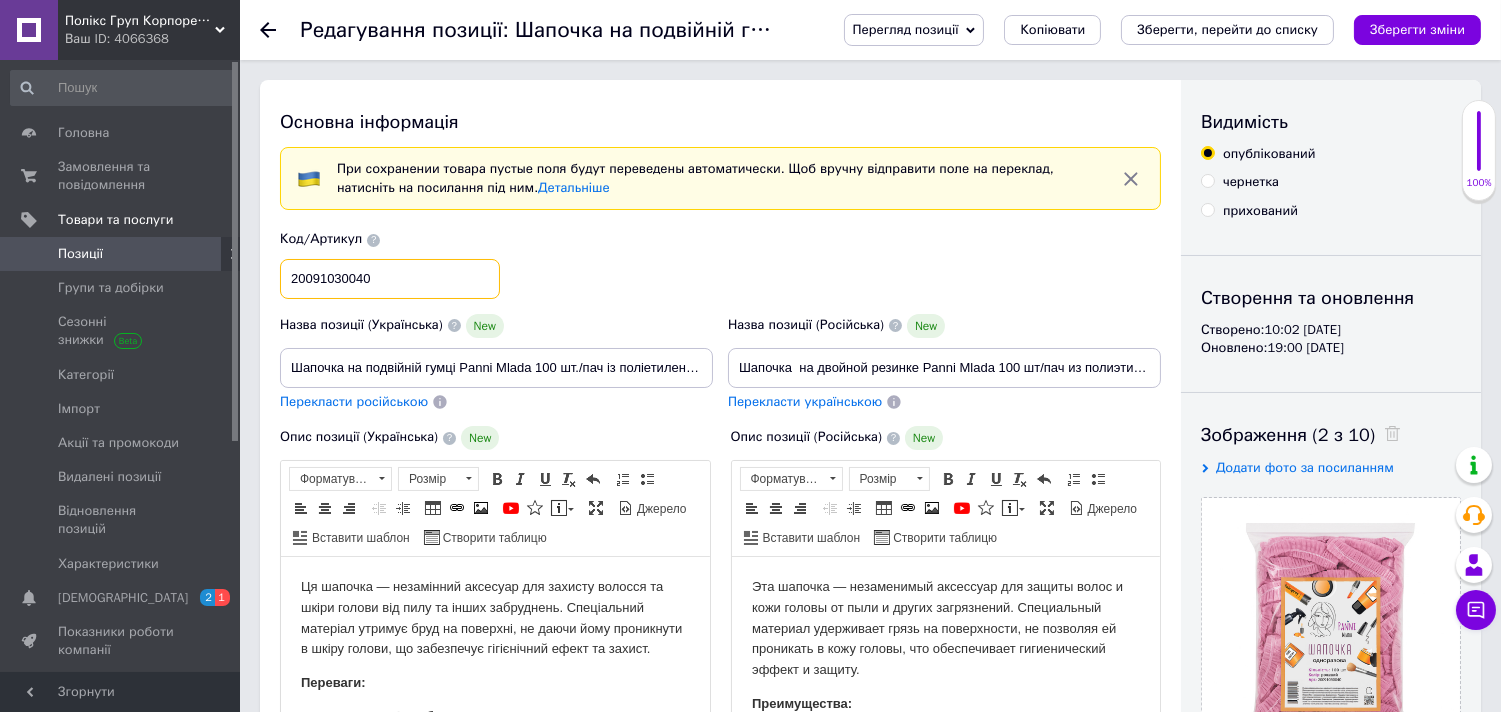 drag, startPoint x: 382, startPoint y: 276, endPoint x: 266, endPoint y: 280, distance: 116.06895 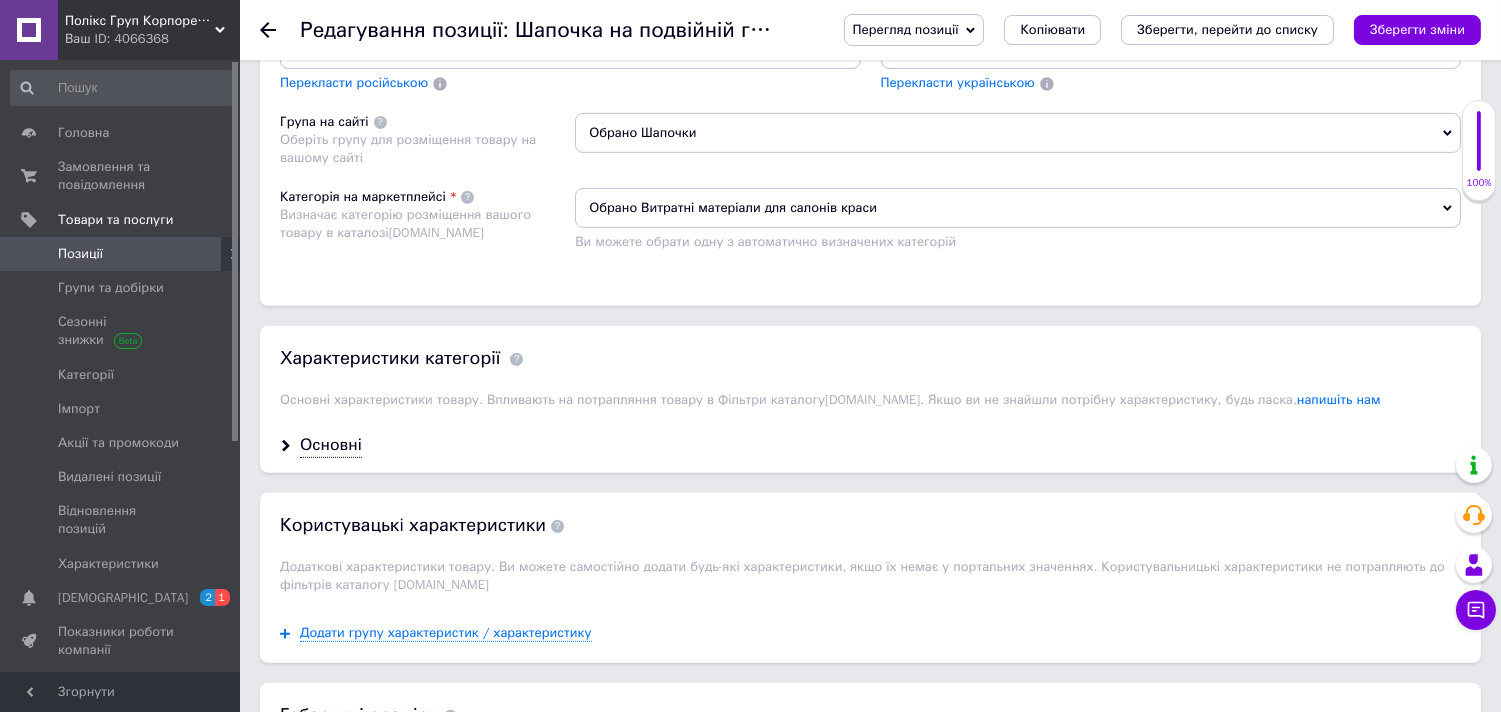 scroll, scrollTop: 1777, scrollLeft: 0, axis: vertical 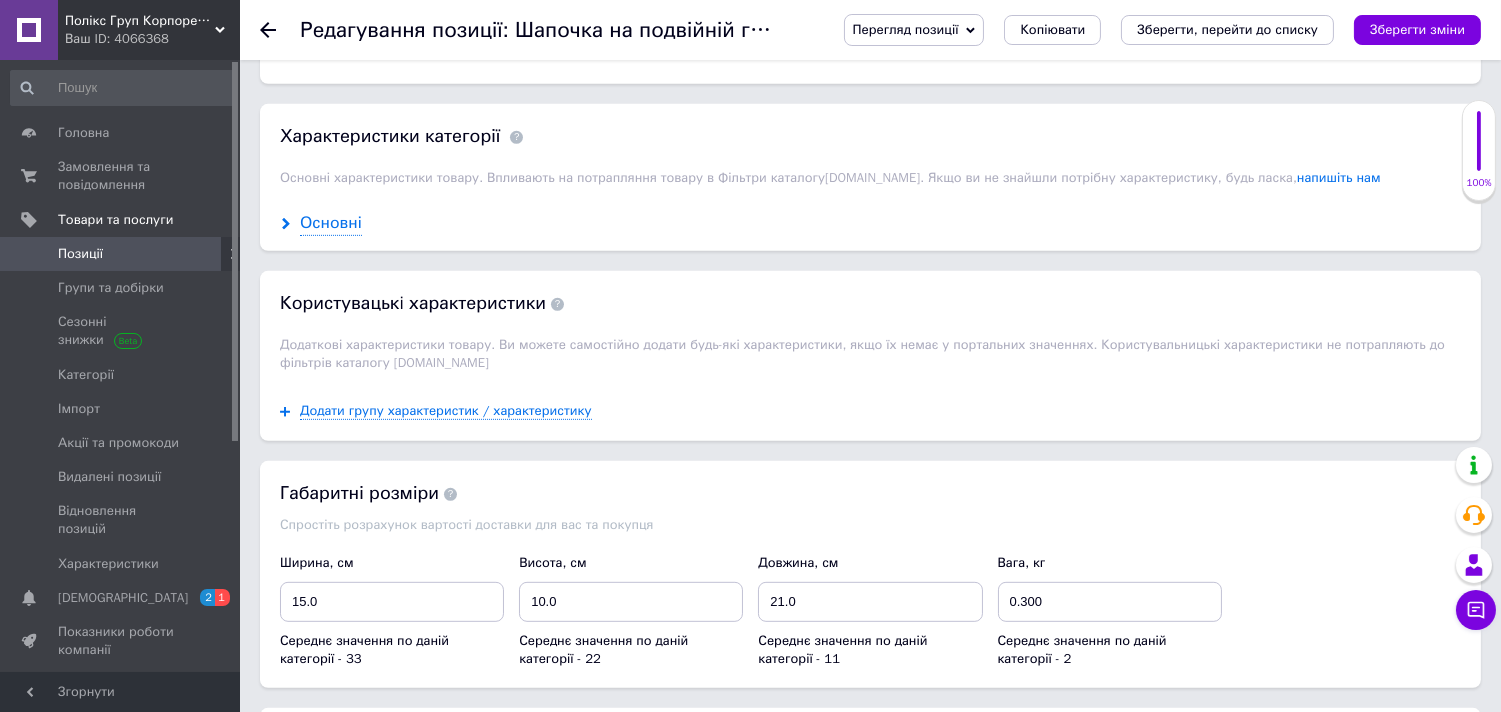 click on "Основні" at bounding box center [331, 223] 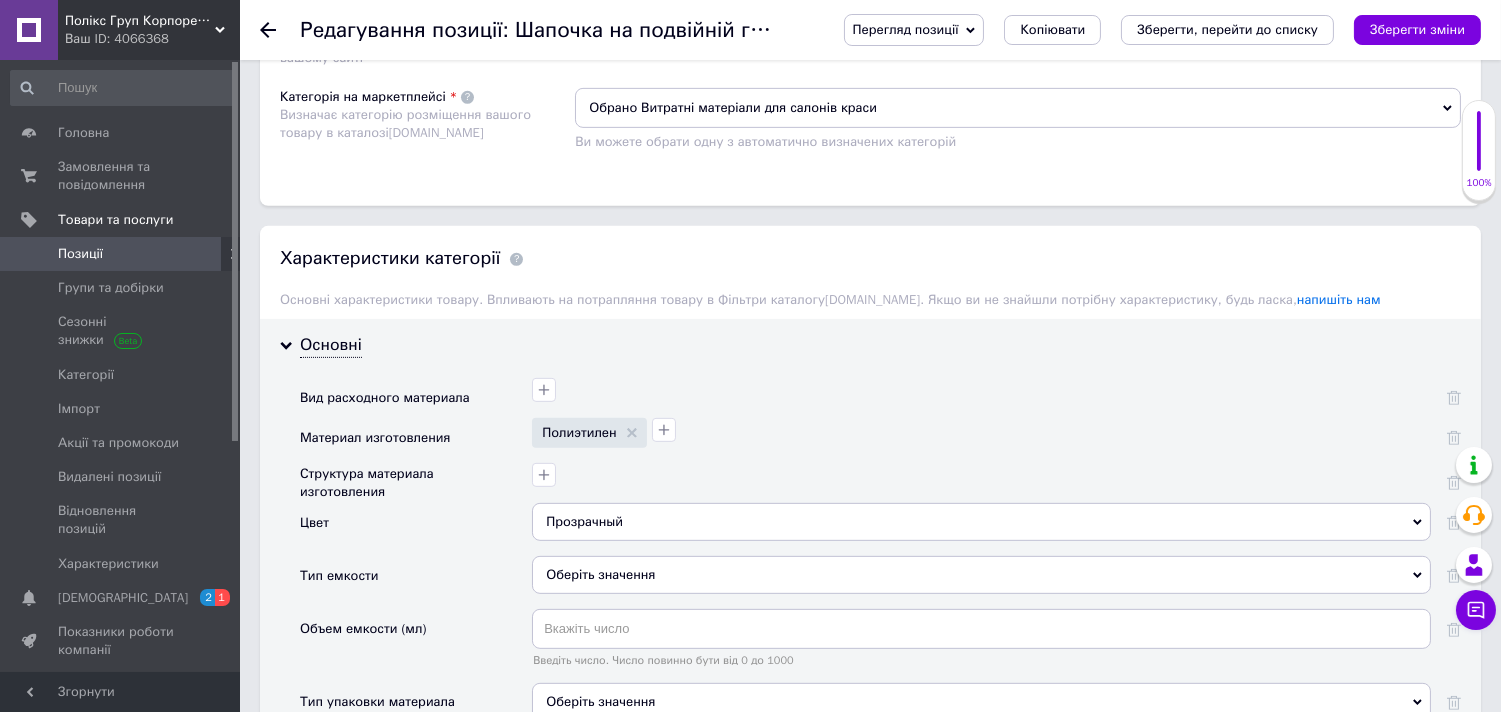 scroll, scrollTop: 1433, scrollLeft: 0, axis: vertical 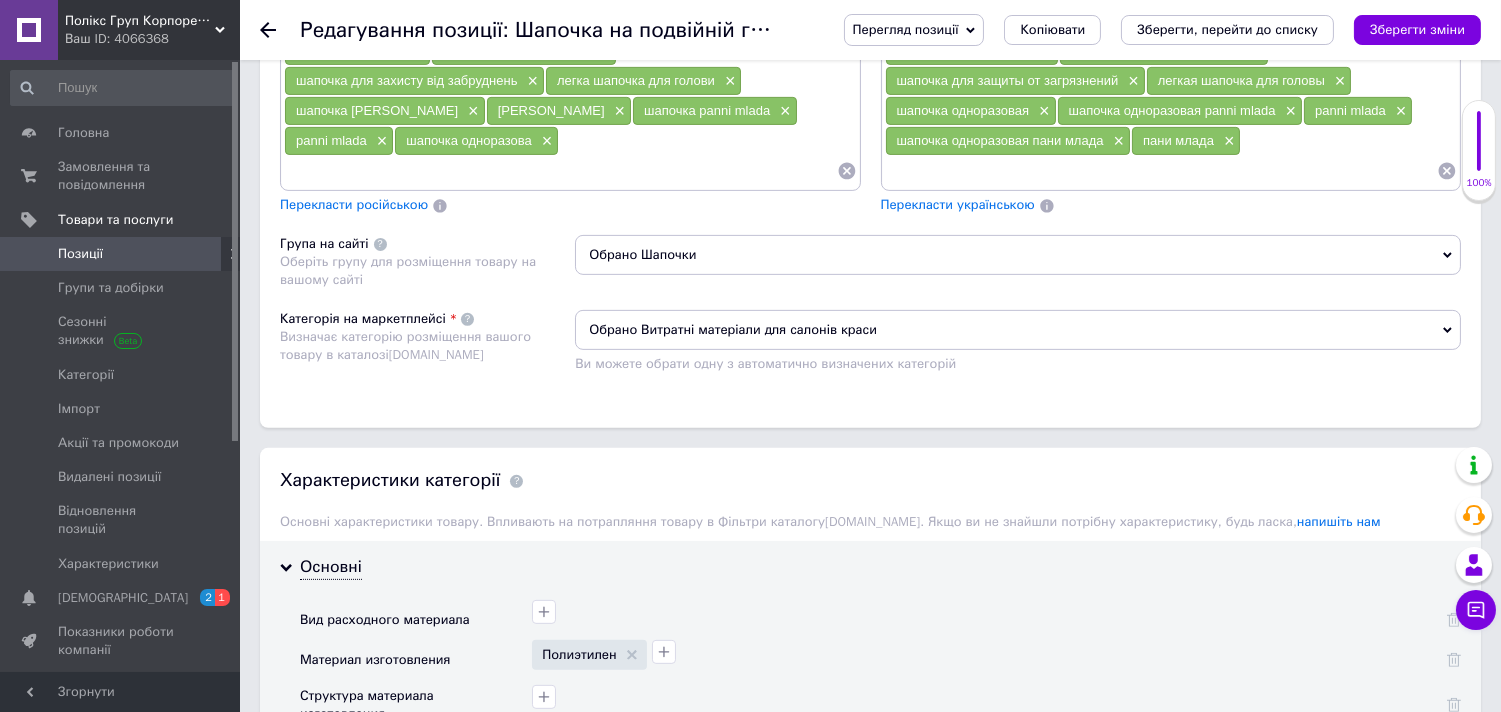 click 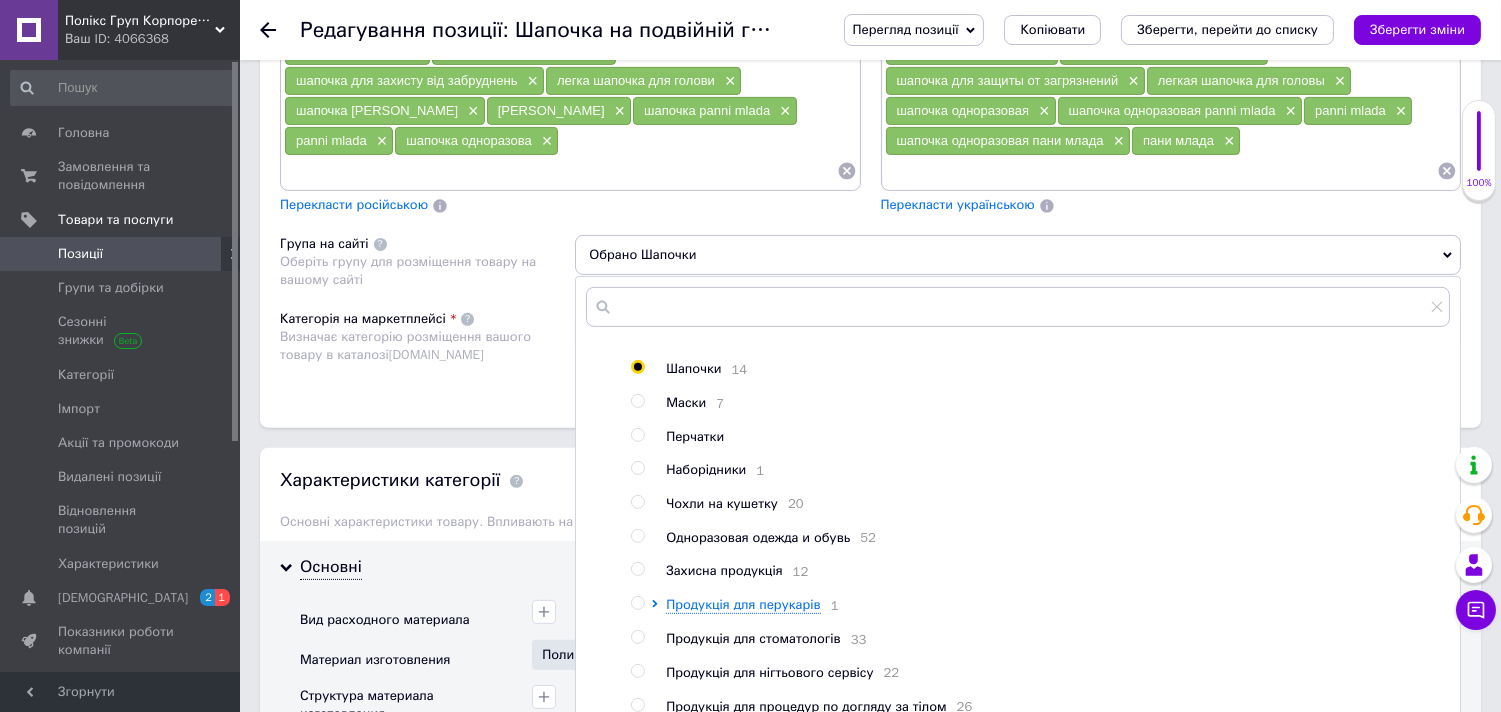 scroll, scrollTop: 0, scrollLeft: 0, axis: both 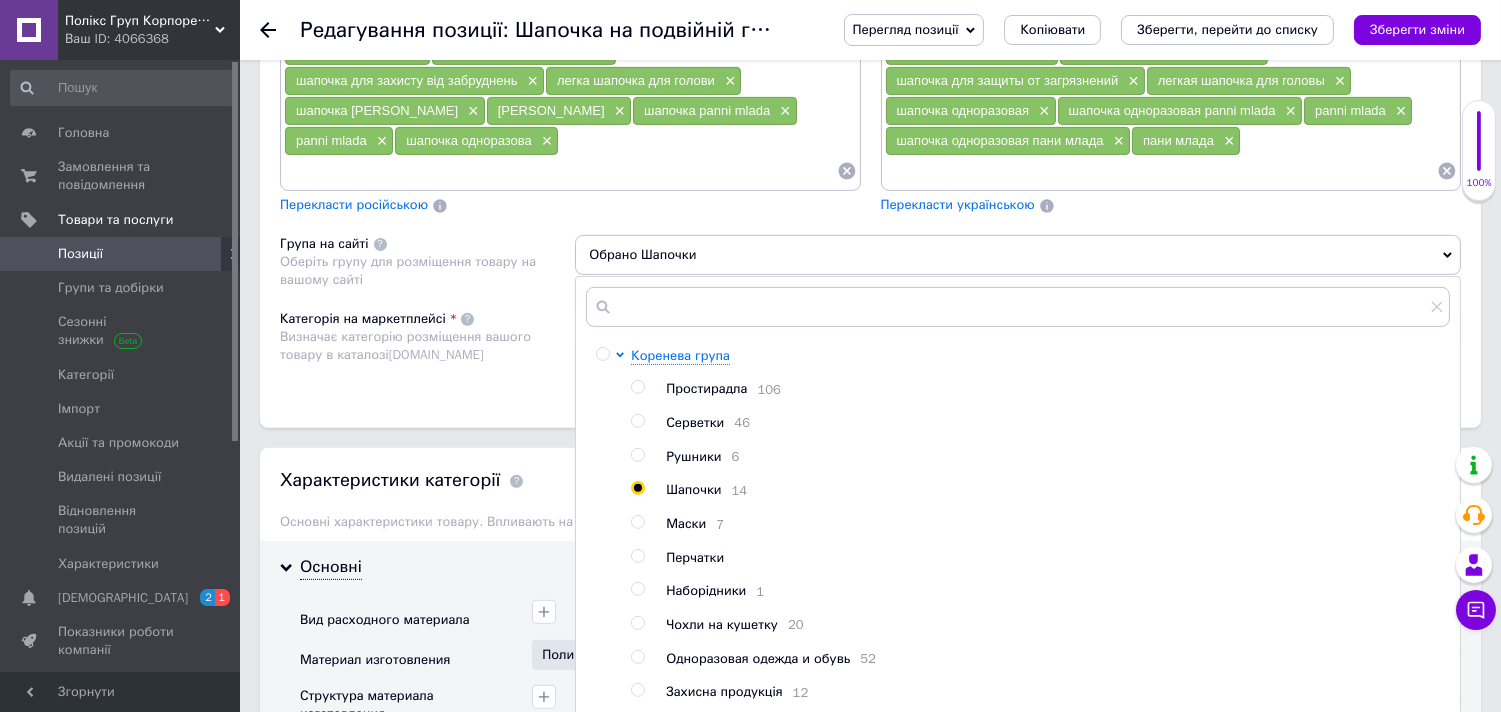click on "Перекласти російською" at bounding box center (570, 205) 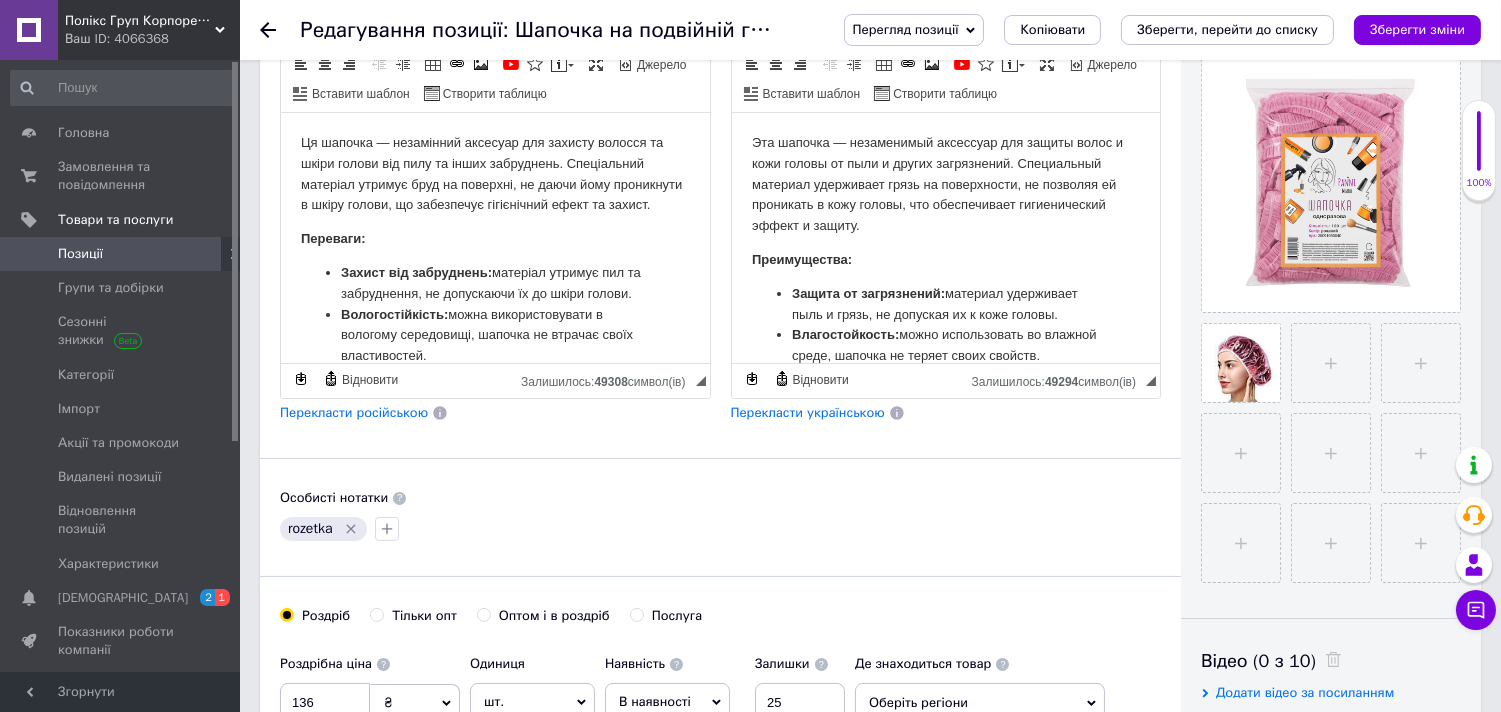 scroll, scrollTop: 666, scrollLeft: 0, axis: vertical 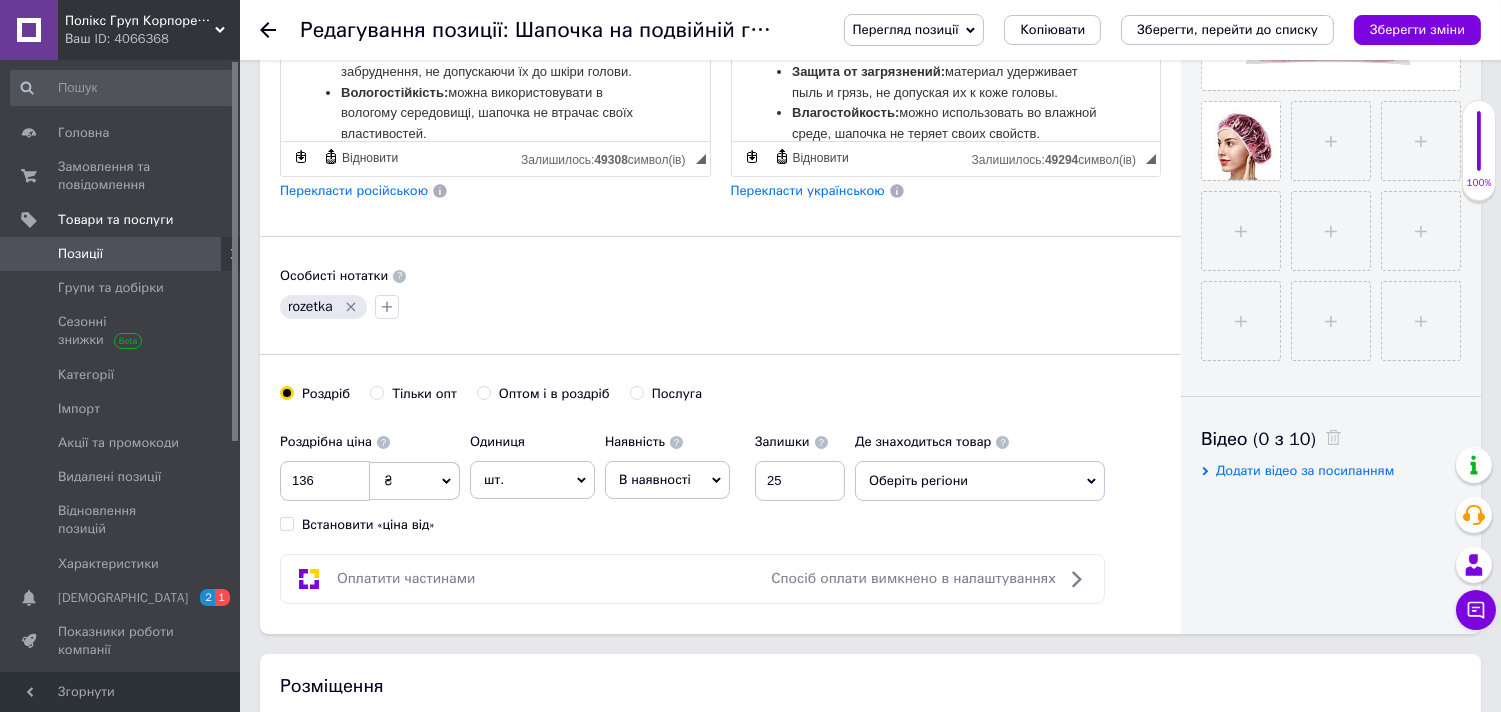drag, startPoint x: 85, startPoint y: 160, endPoint x: 797, endPoint y: 8, distance: 728.04395 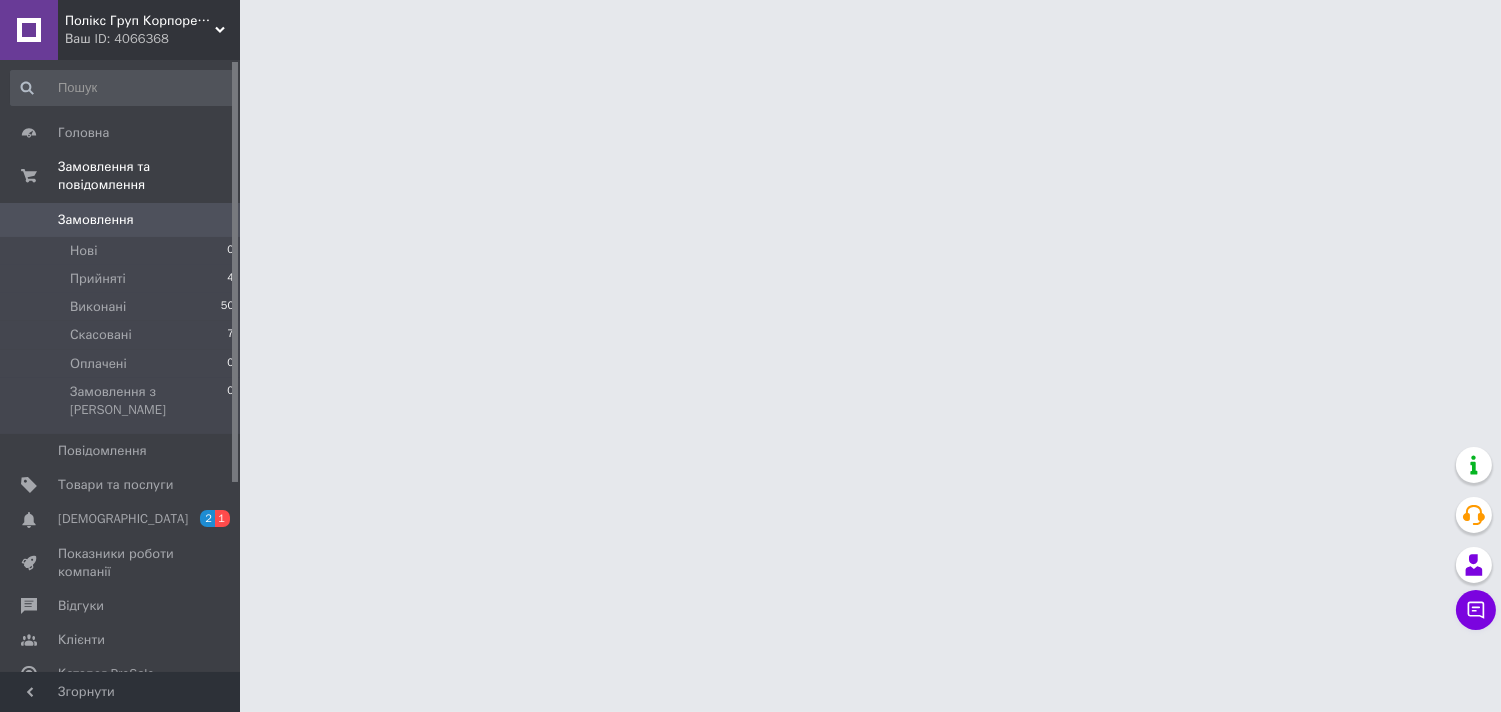 scroll, scrollTop: 0, scrollLeft: 0, axis: both 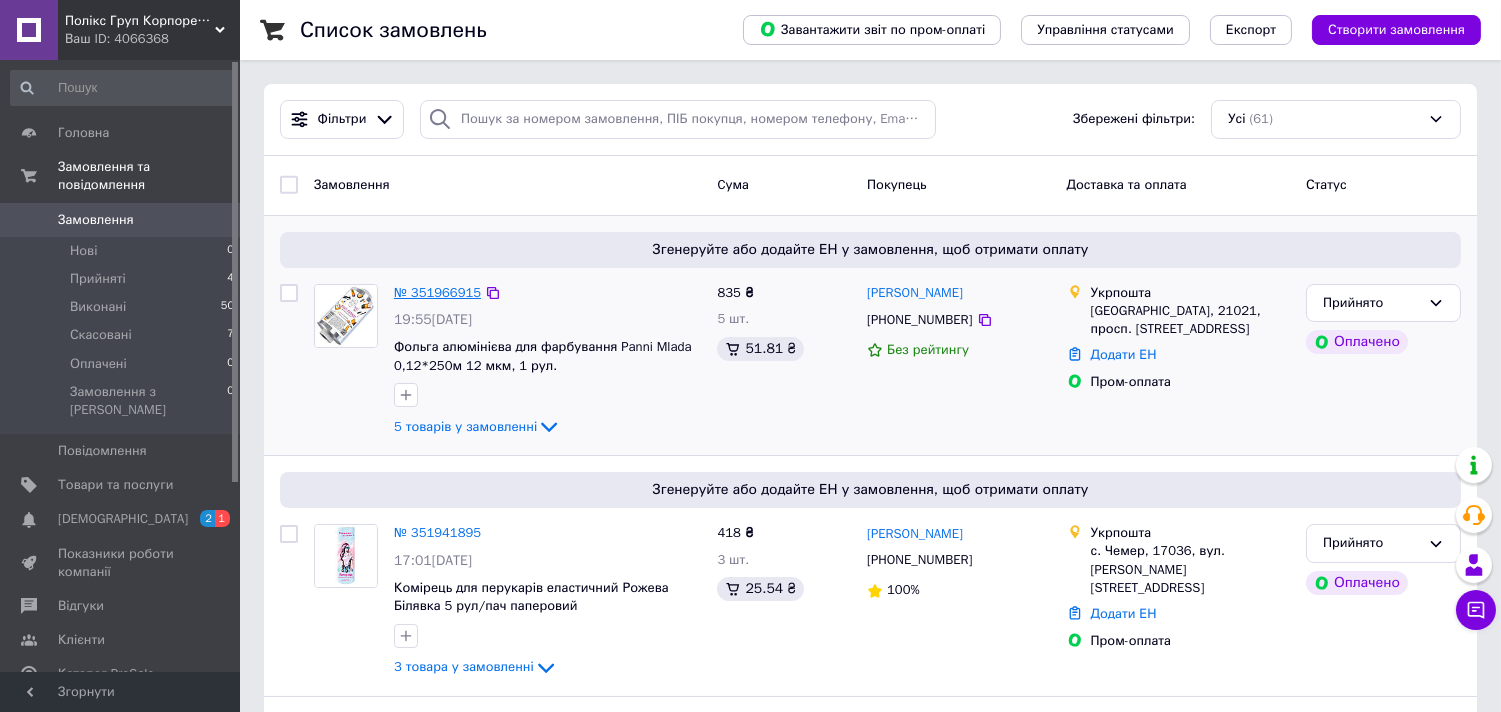 click on "№ 351966915" at bounding box center [437, 292] 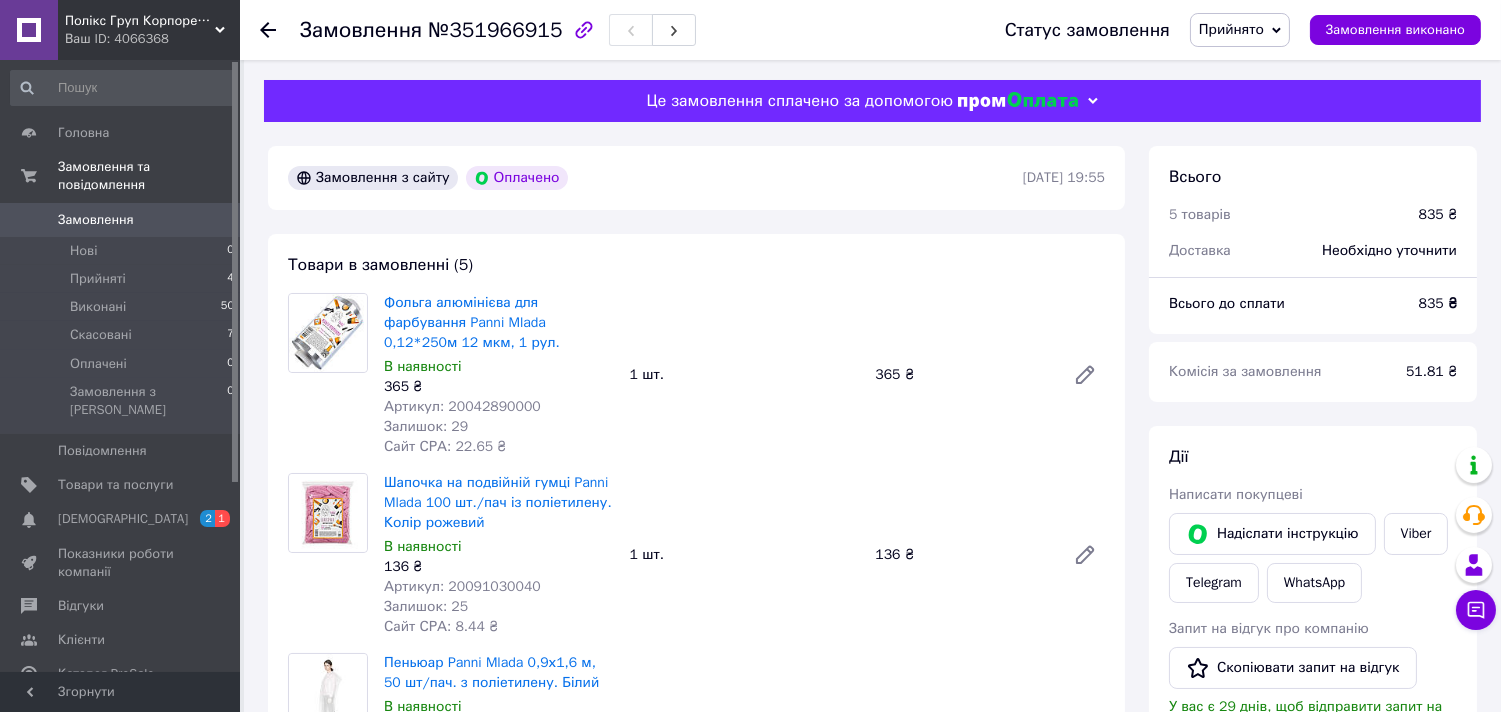 click on "Замовлення №351966915 Статус замовлення Прийнято Виконано Скасовано Оплачено Замовлення виконано" at bounding box center (870, 30) 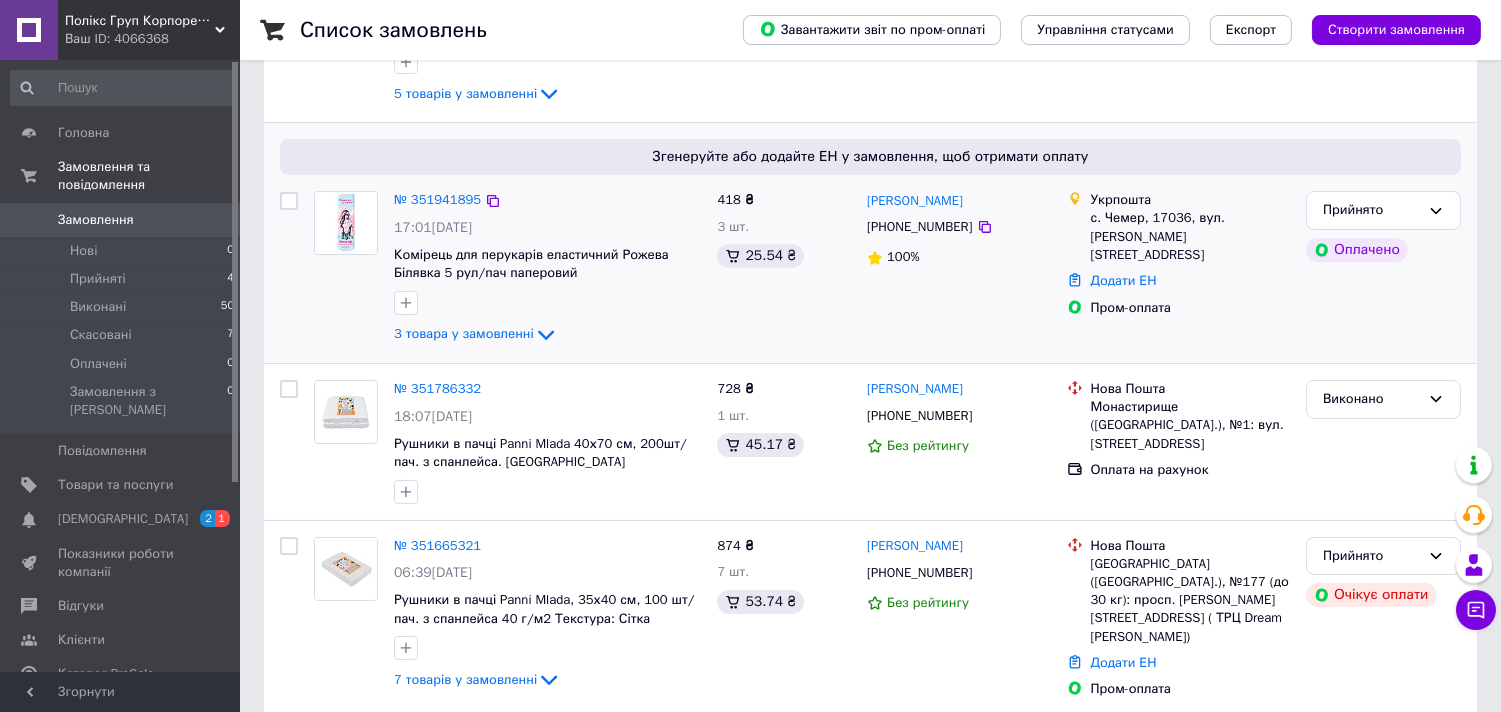 scroll, scrollTop: 111, scrollLeft: 0, axis: vertical 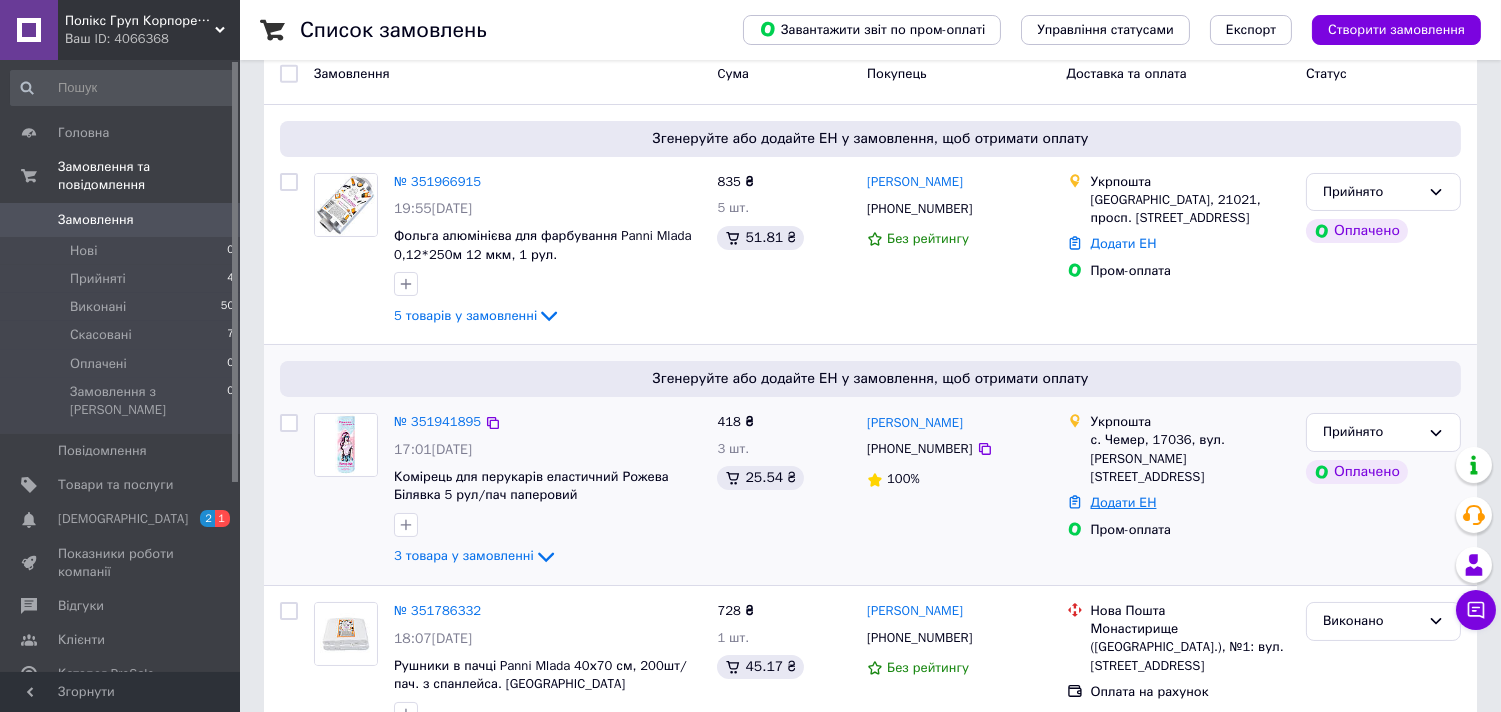 click on "Додати ЕН" at bounding box center (1124, 502) 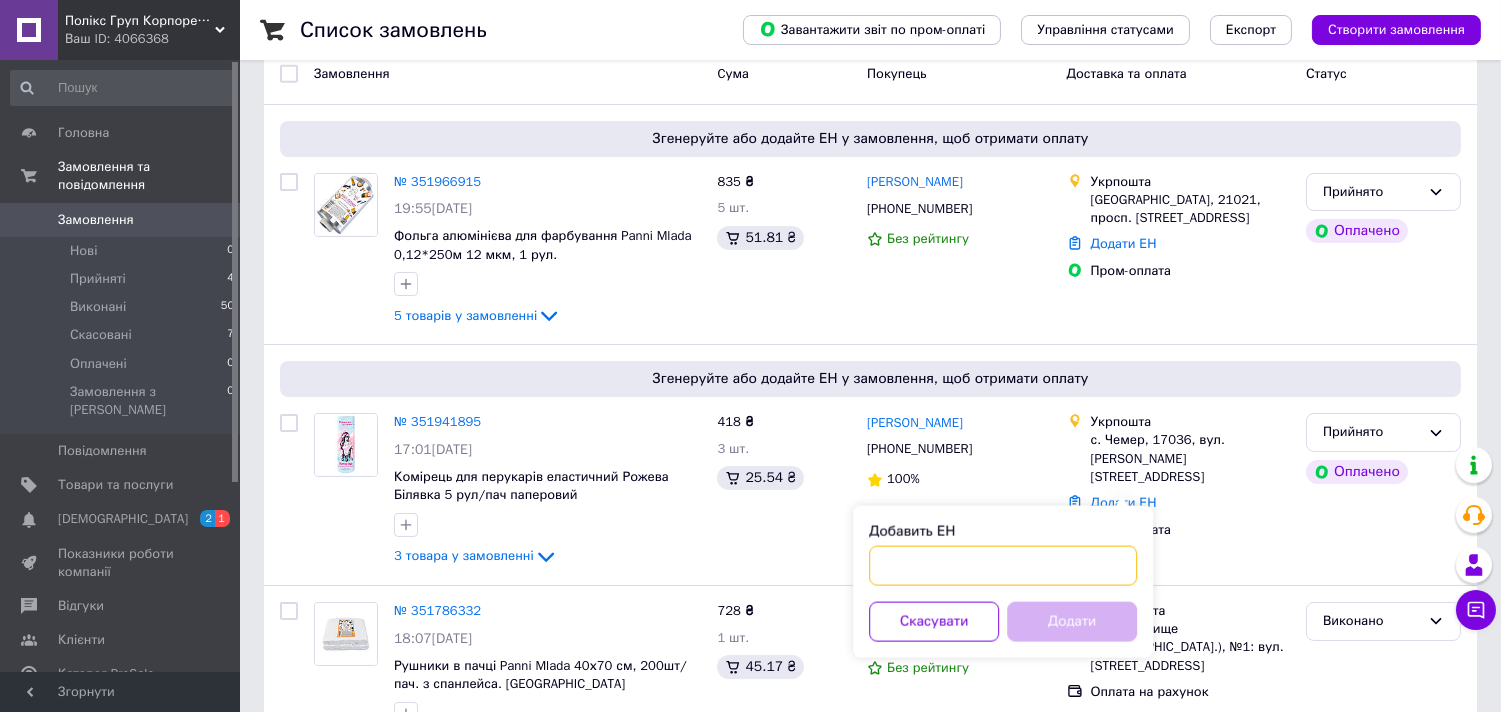 click on "Добавить ЕН" at bounding box center (1003, 566) 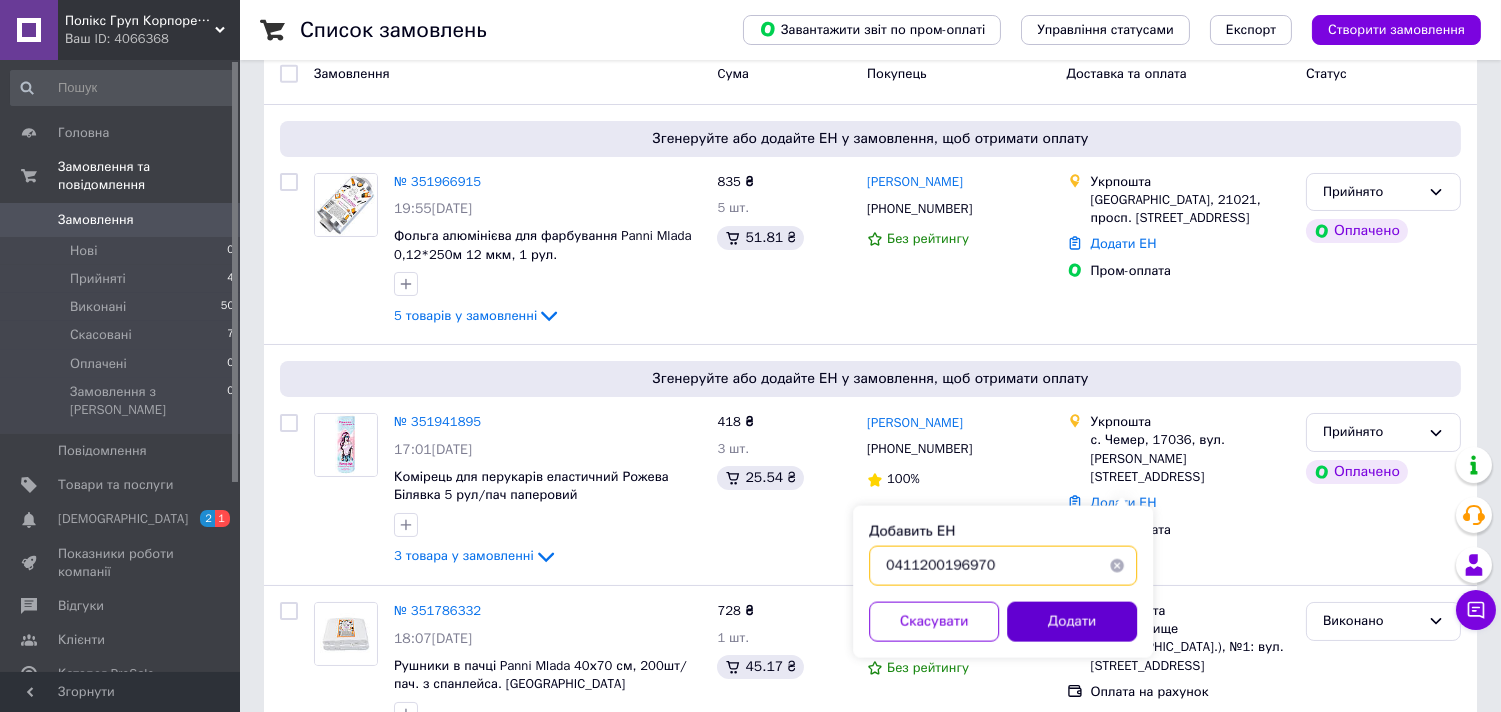 type on "0411200196970" 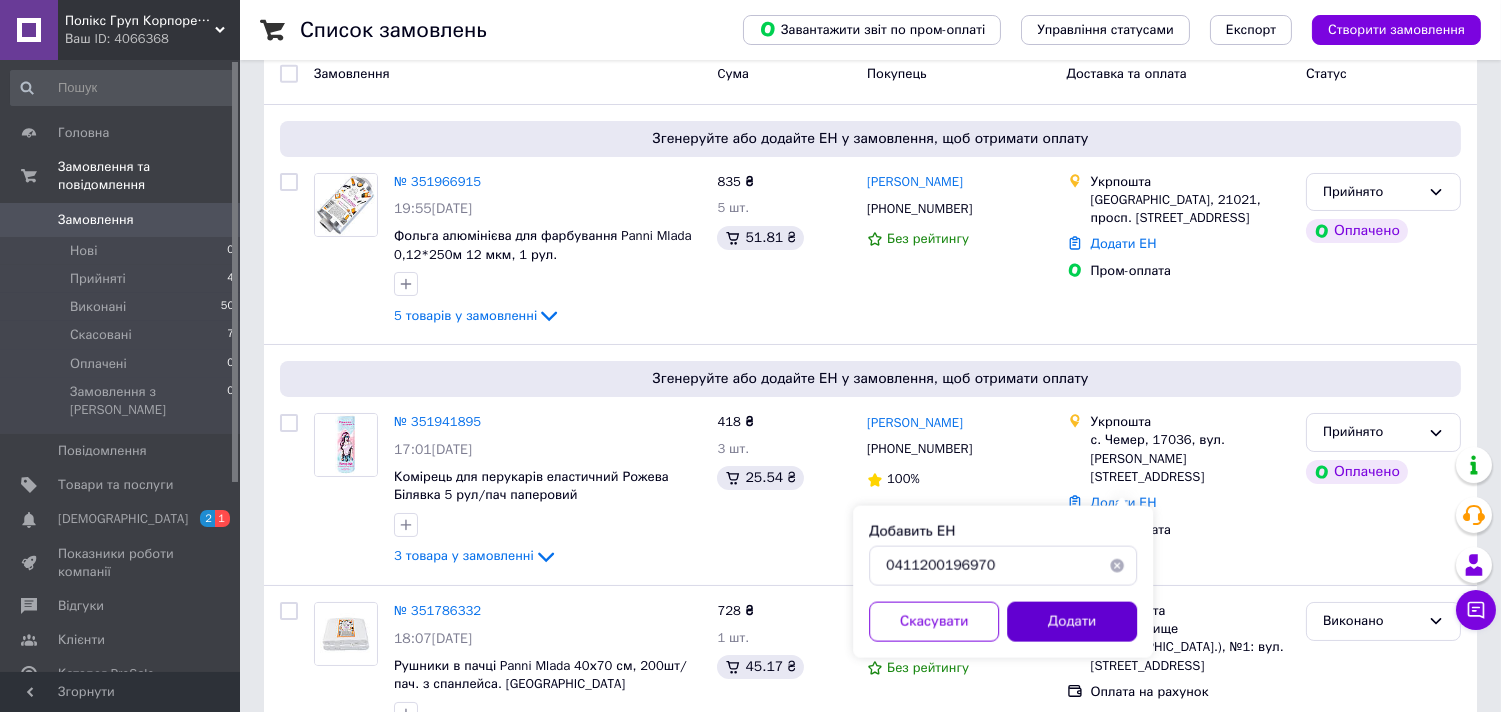 click on "Додати" at bounding box center (1072, 622) 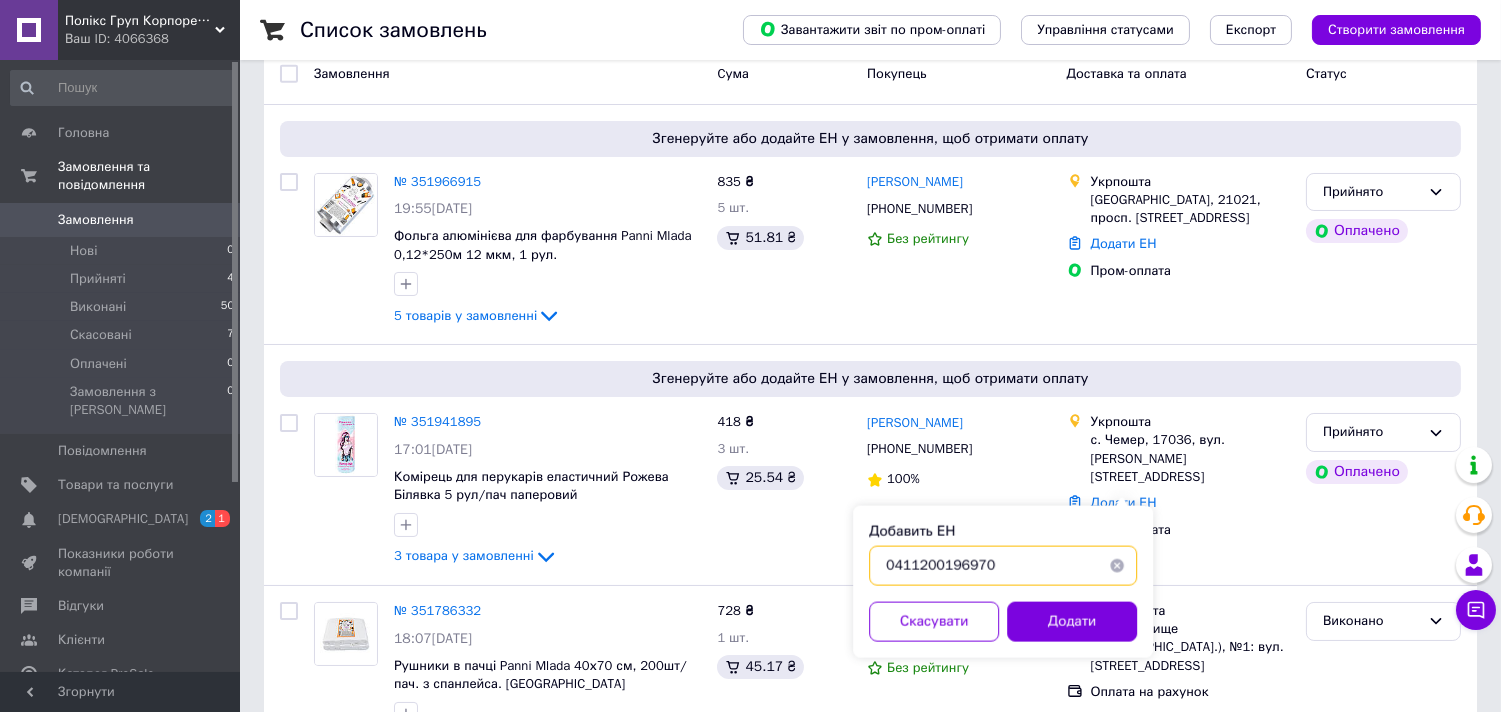 drag, startPoint x: 1001, startPoint y: 568, endPoint x: 863, endPoint y: 564, distance: 138.05795 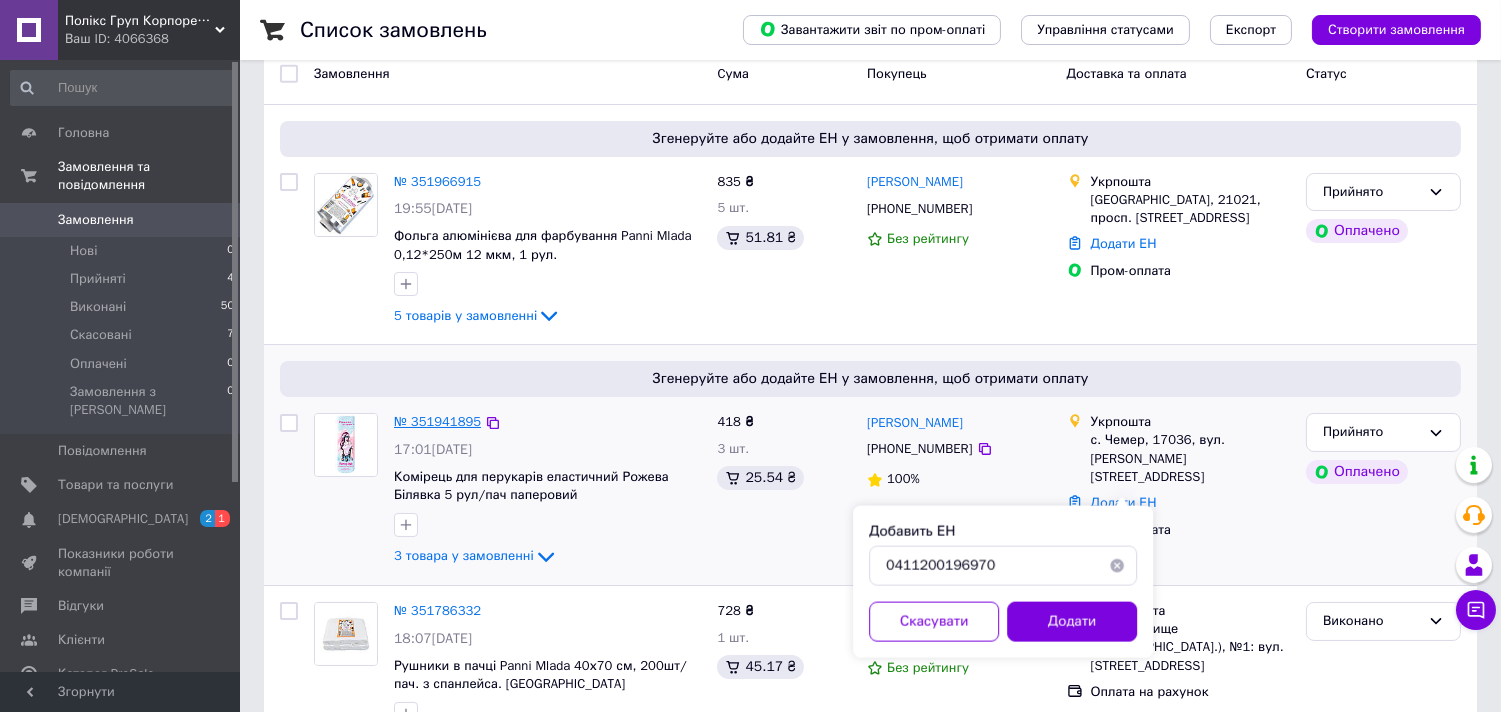 click on "№ 351941895" at bounding box center [437, 421] 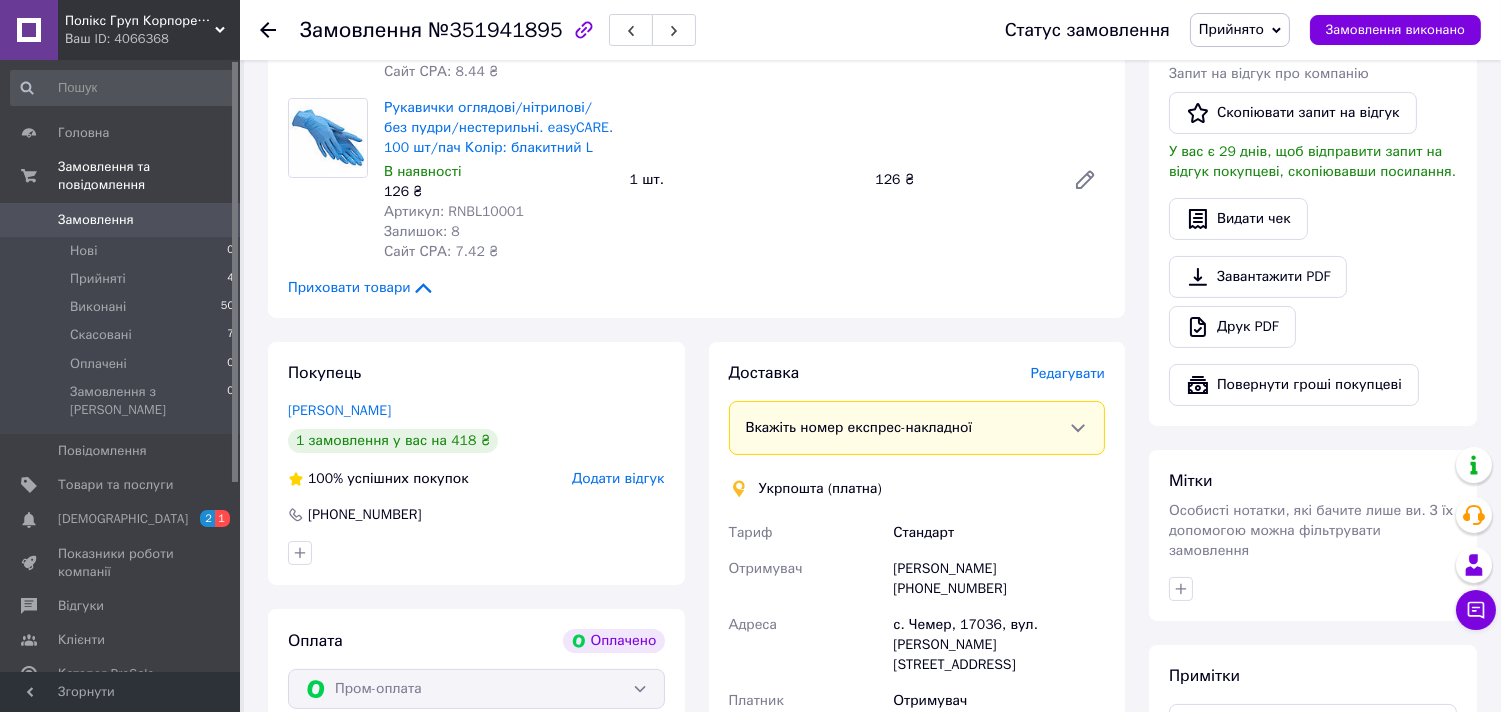 scroll, scrollTop: 666, scrollLeft: 0, axis: vertical 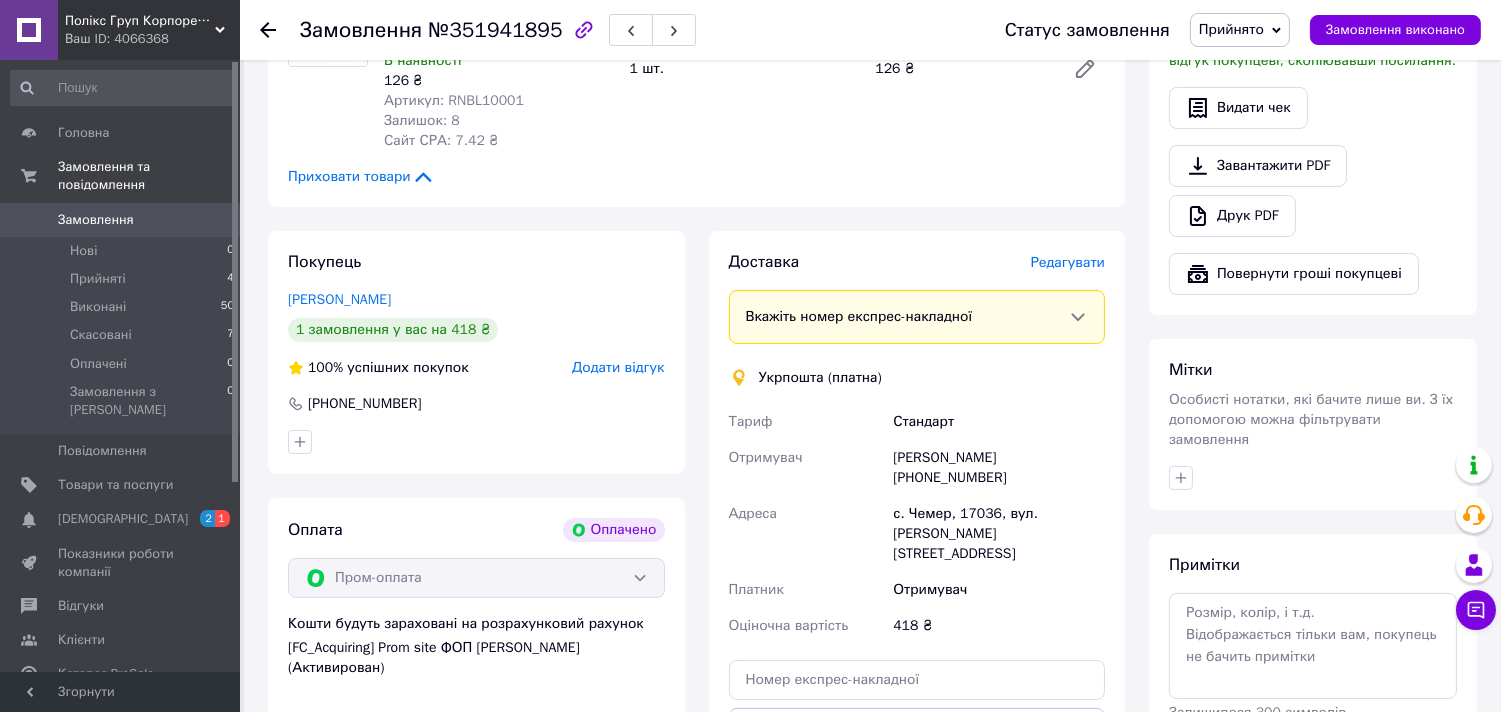 click on "Вкажіть номер експрес-накладної" at bounding box center [859, 316] 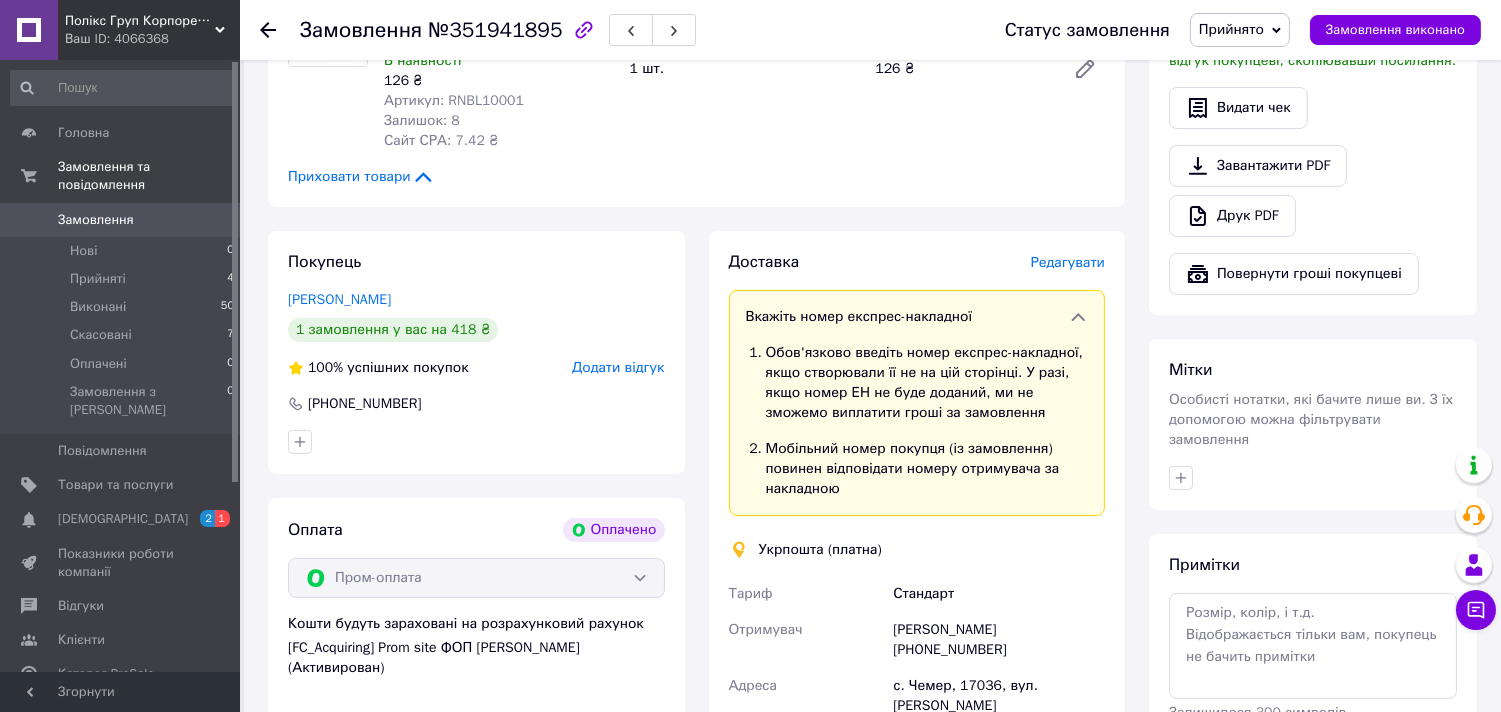 scroll, scrollTop: 888, scrollLeft: 0, axis: vertical 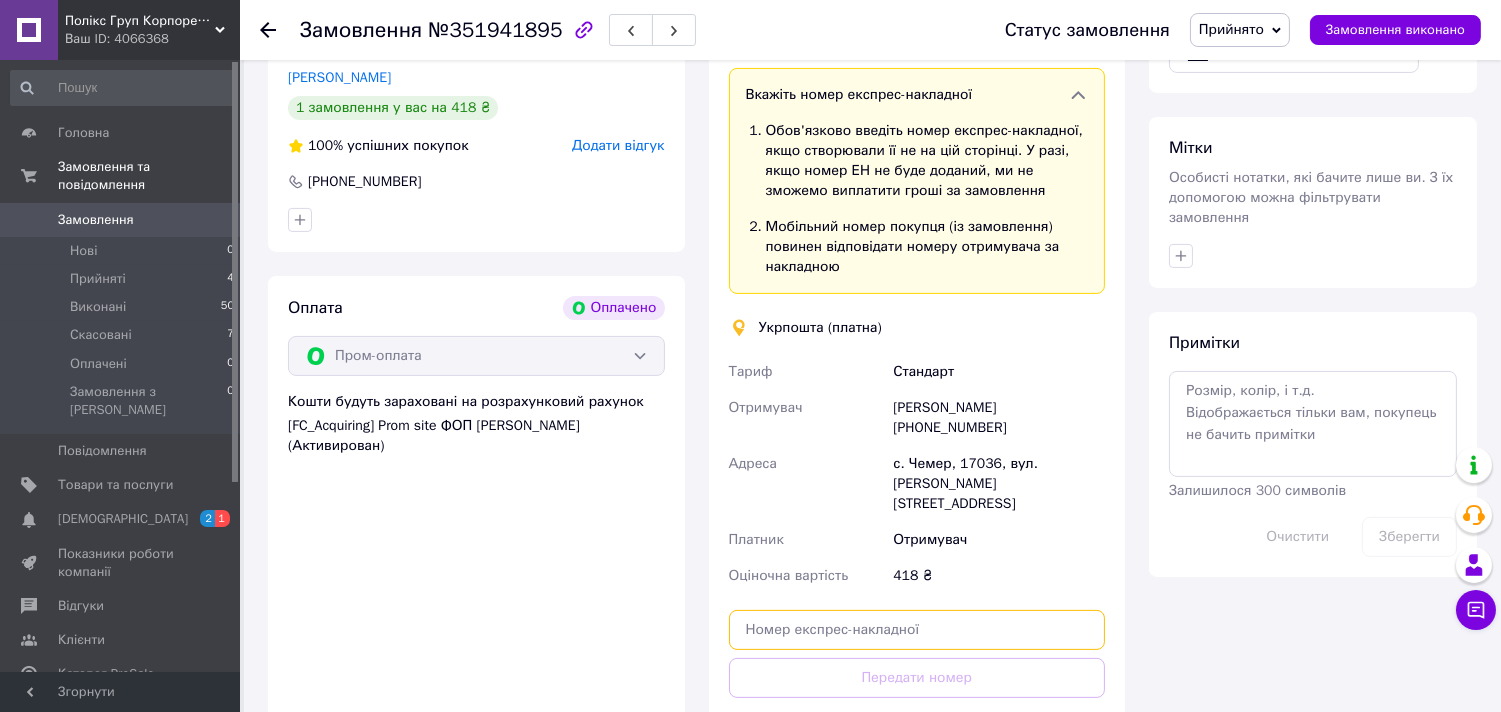 click at bounding box center [917, 630] 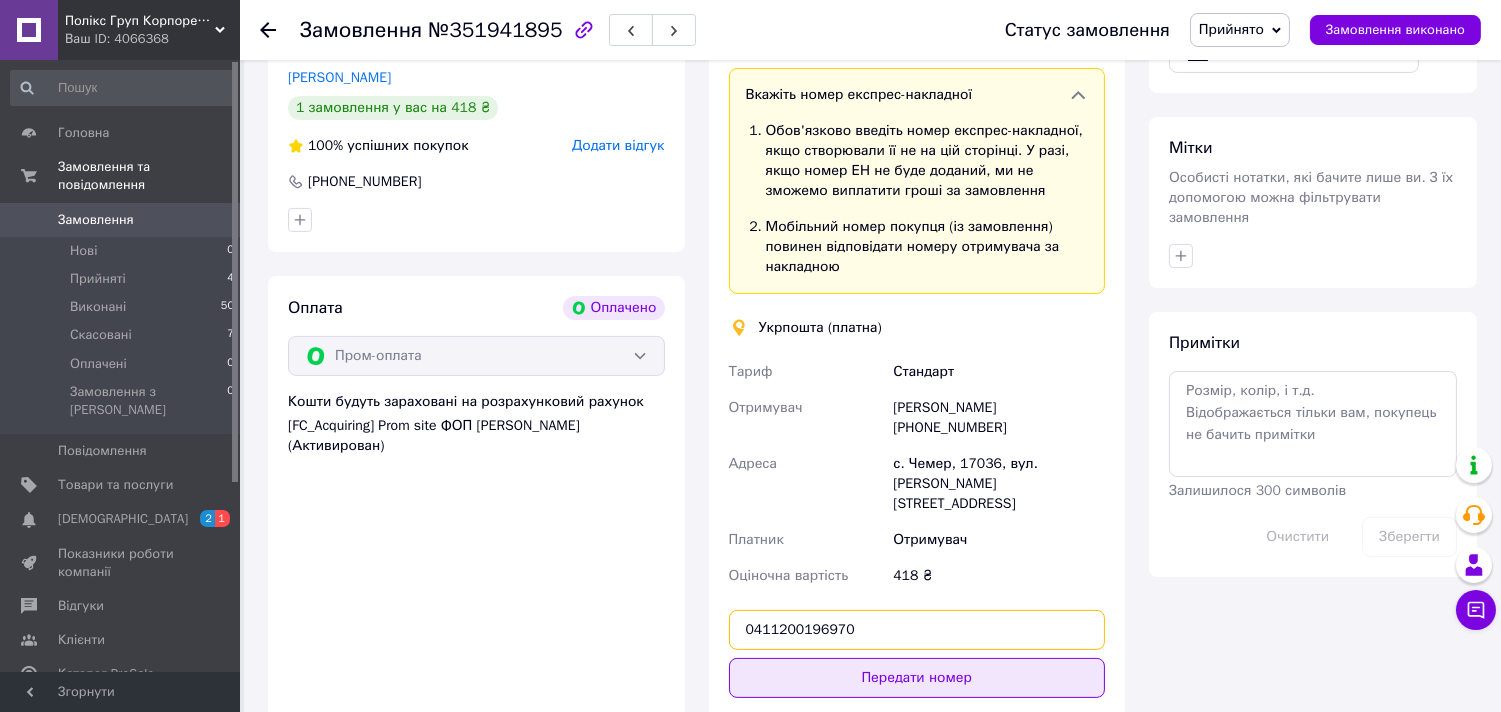 type on "0411200196970" 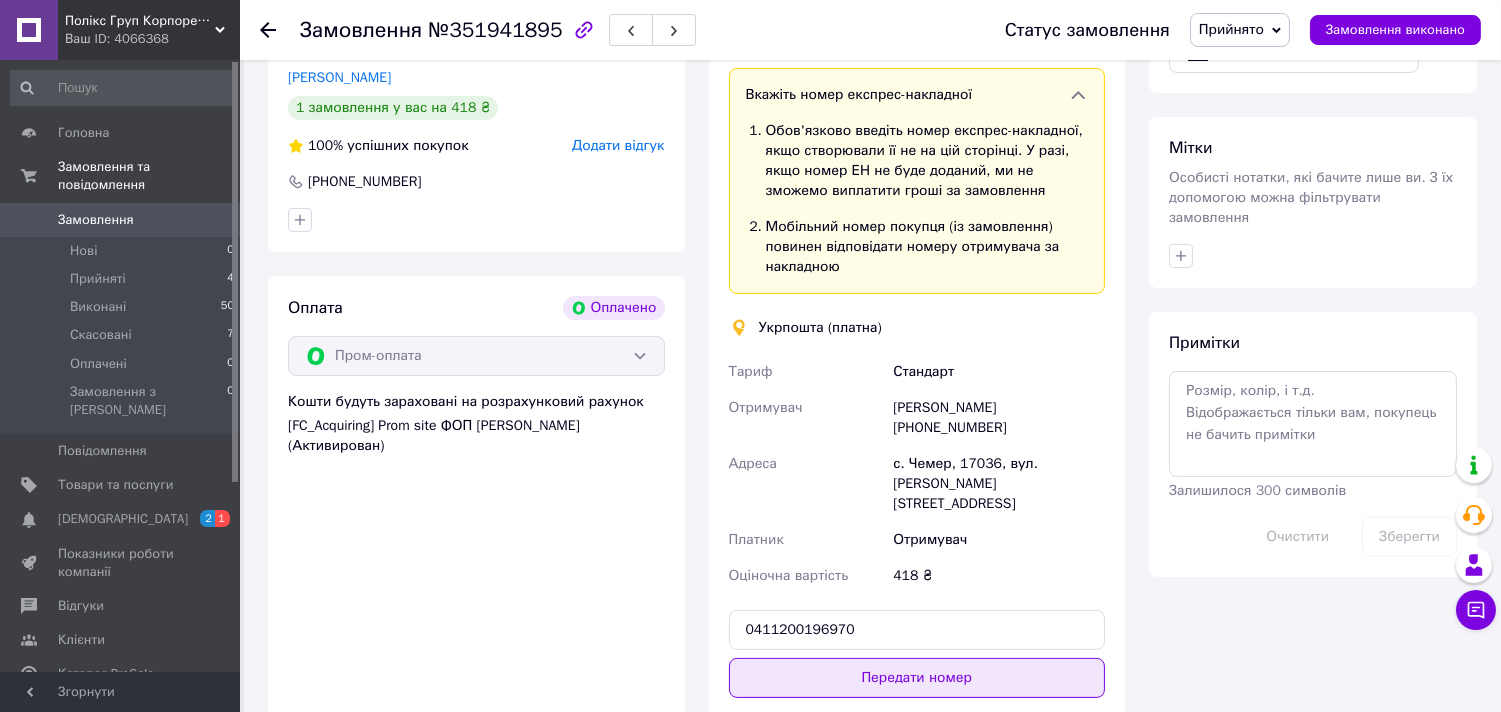 click on "Передати номер" at bounding box center [917, 678] 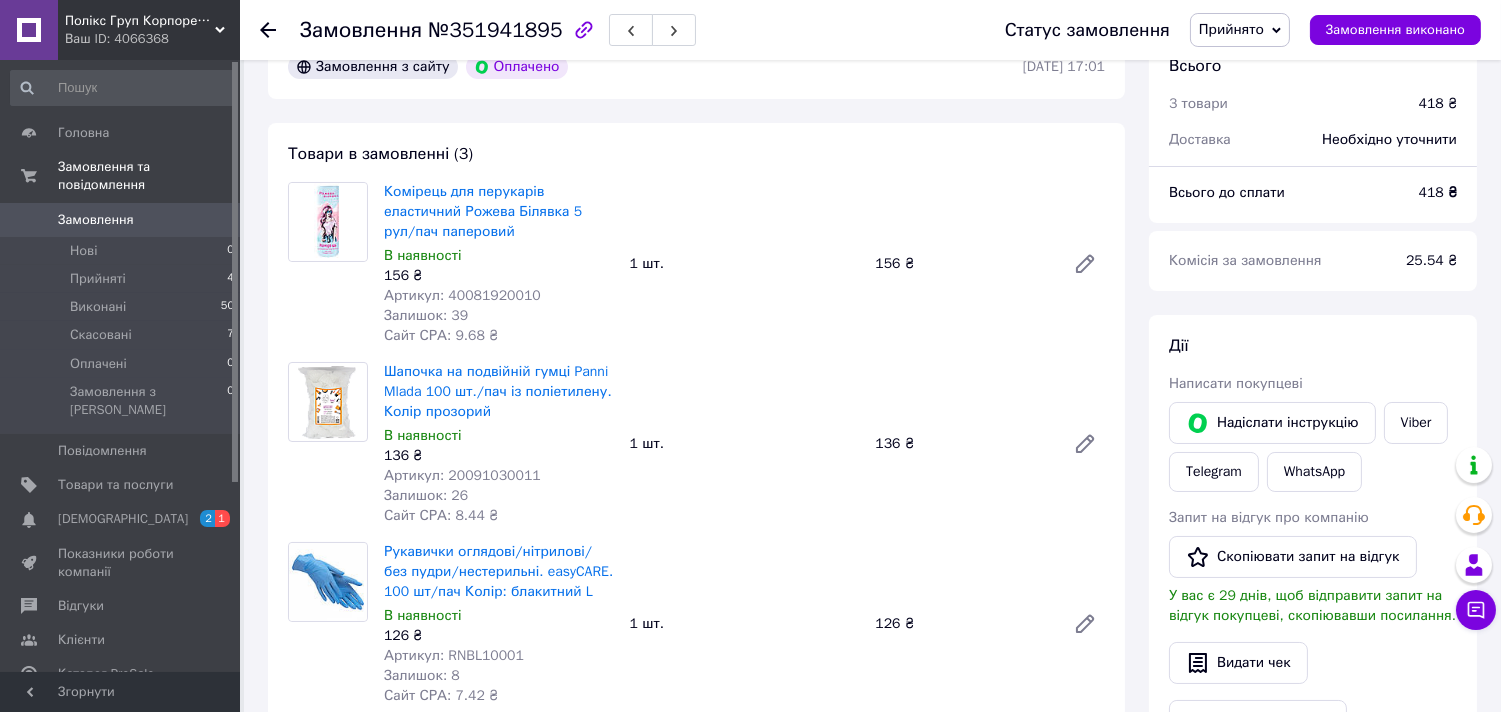 scroll, scrollTop: 0, scrollLeft: 0, axis: both 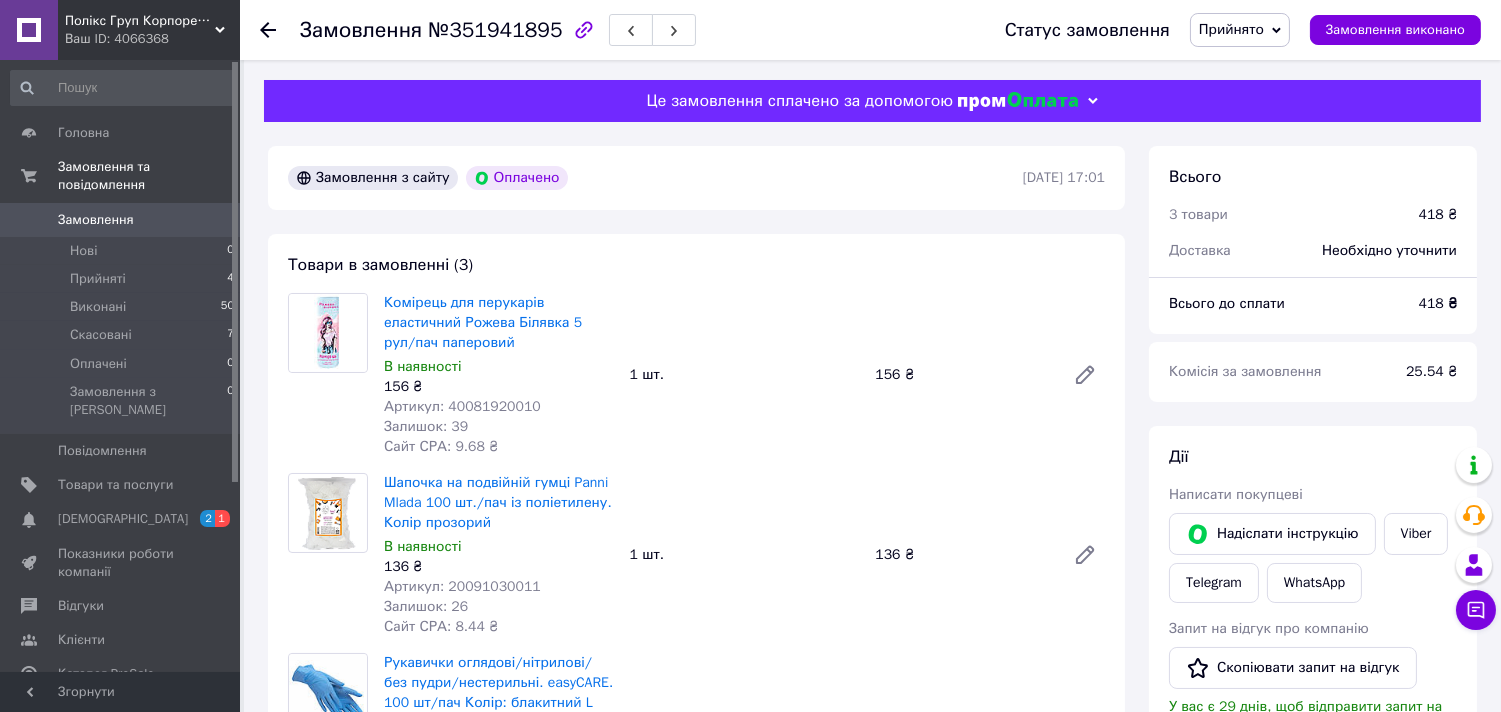 click 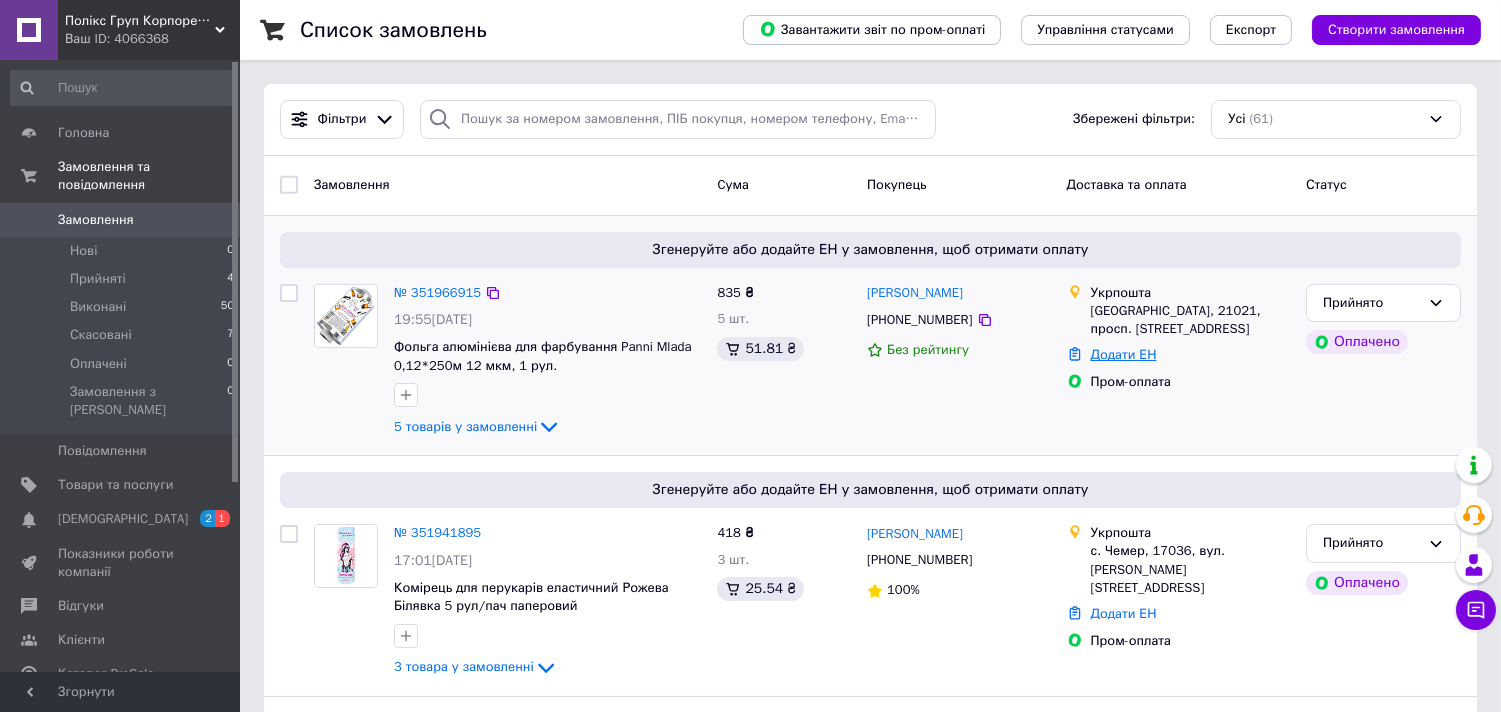 click on "Додати ЕН" at bounding box center (1124, 354) 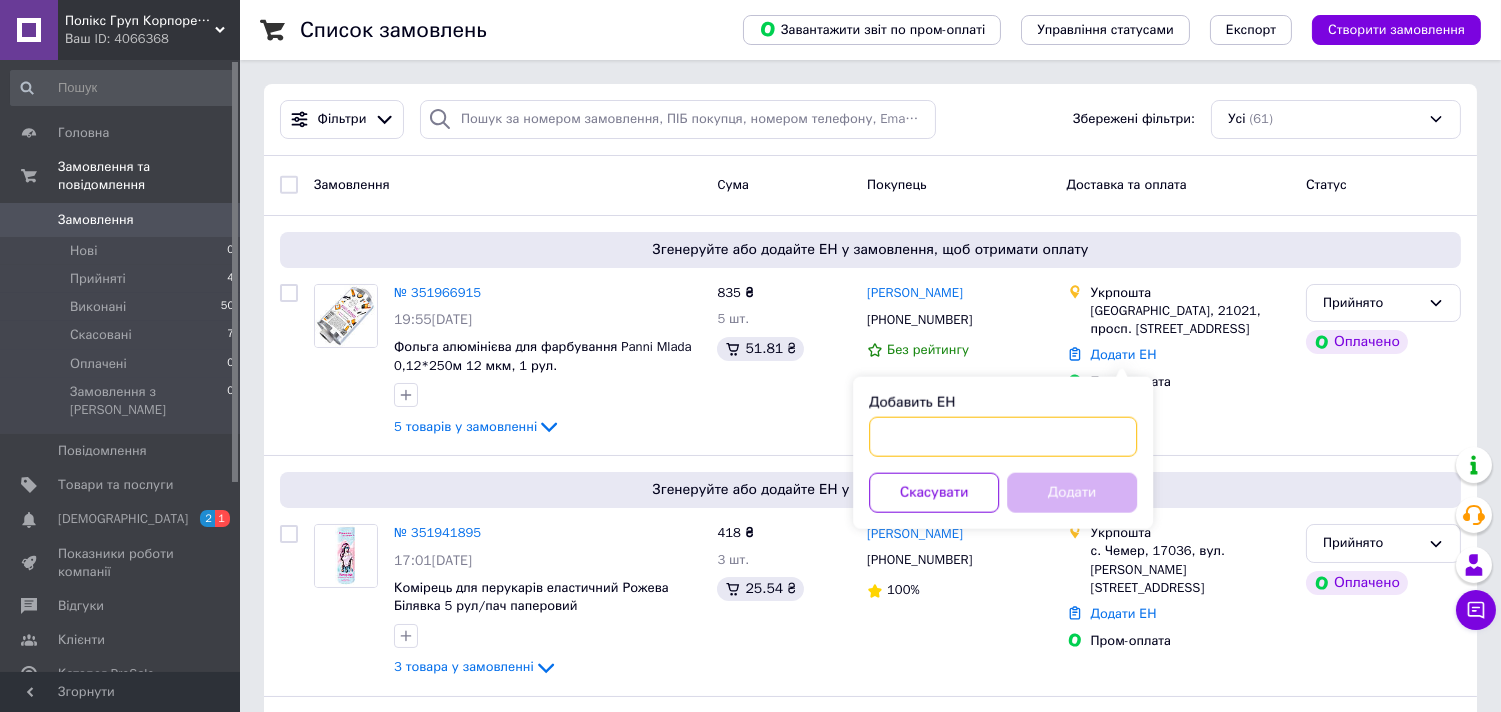 click on "Добавить ЕН" at bounding box center [1003, 437] 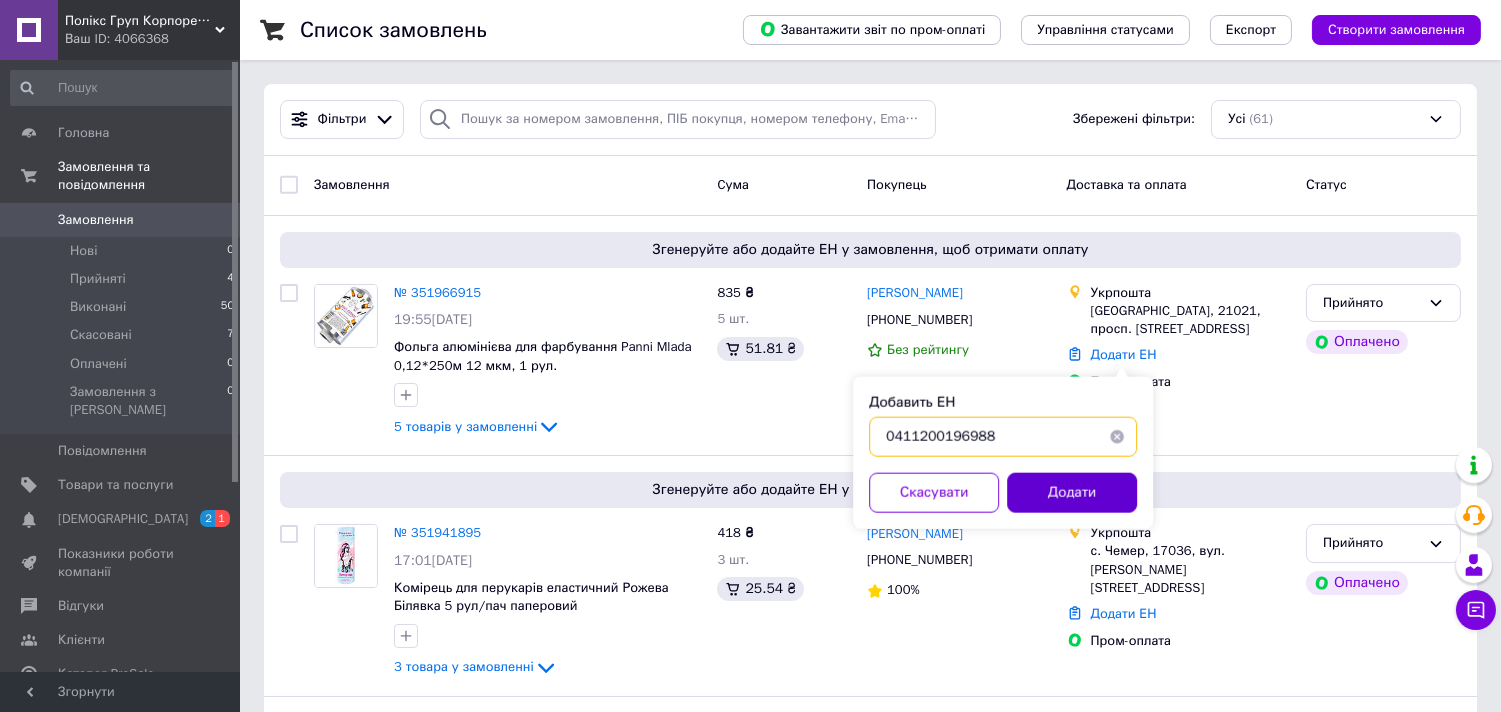 type on "0411200196988" 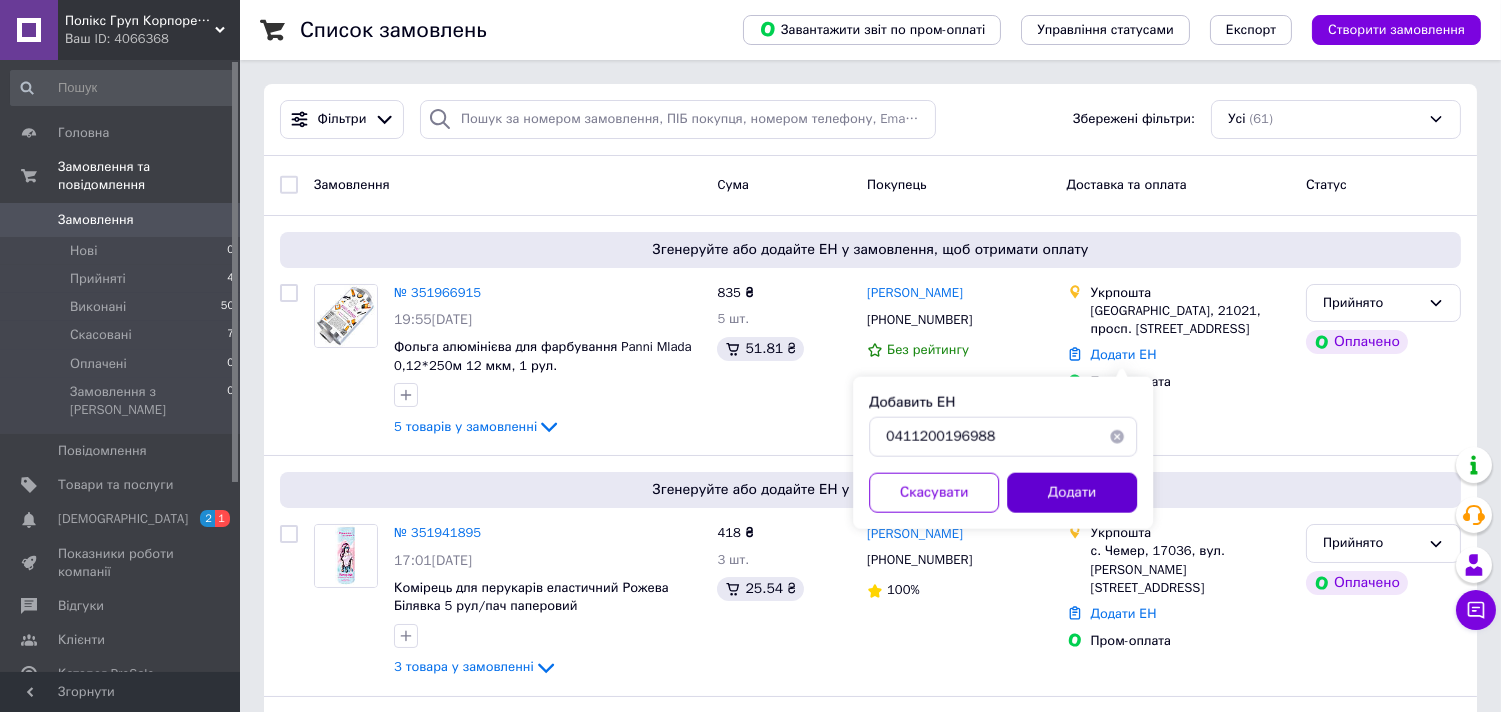 click on "Додати" at bounding box center (1072, 493) 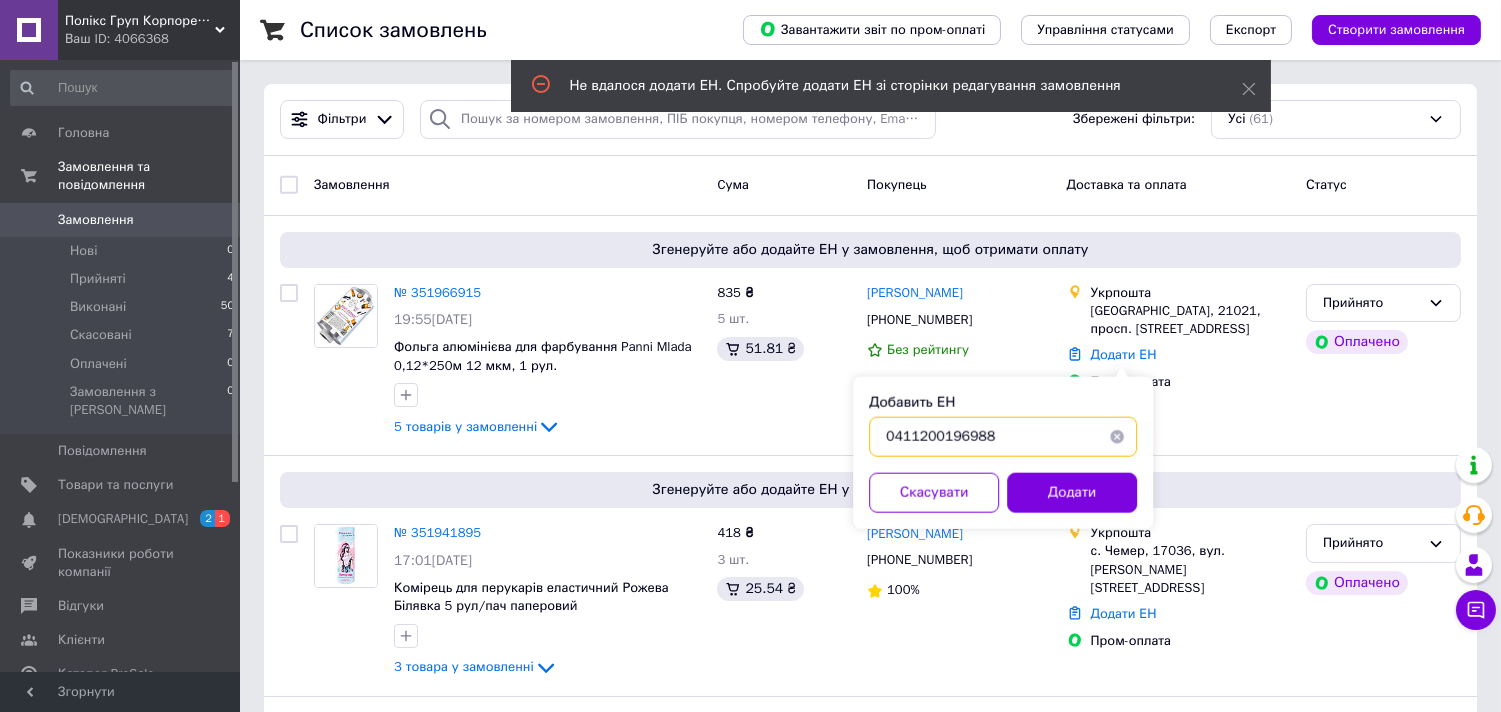 drag, startPoint x: 1014, startPoint y: 434, endPoint x: 868, endPoint y: 412, distance: 147.64822 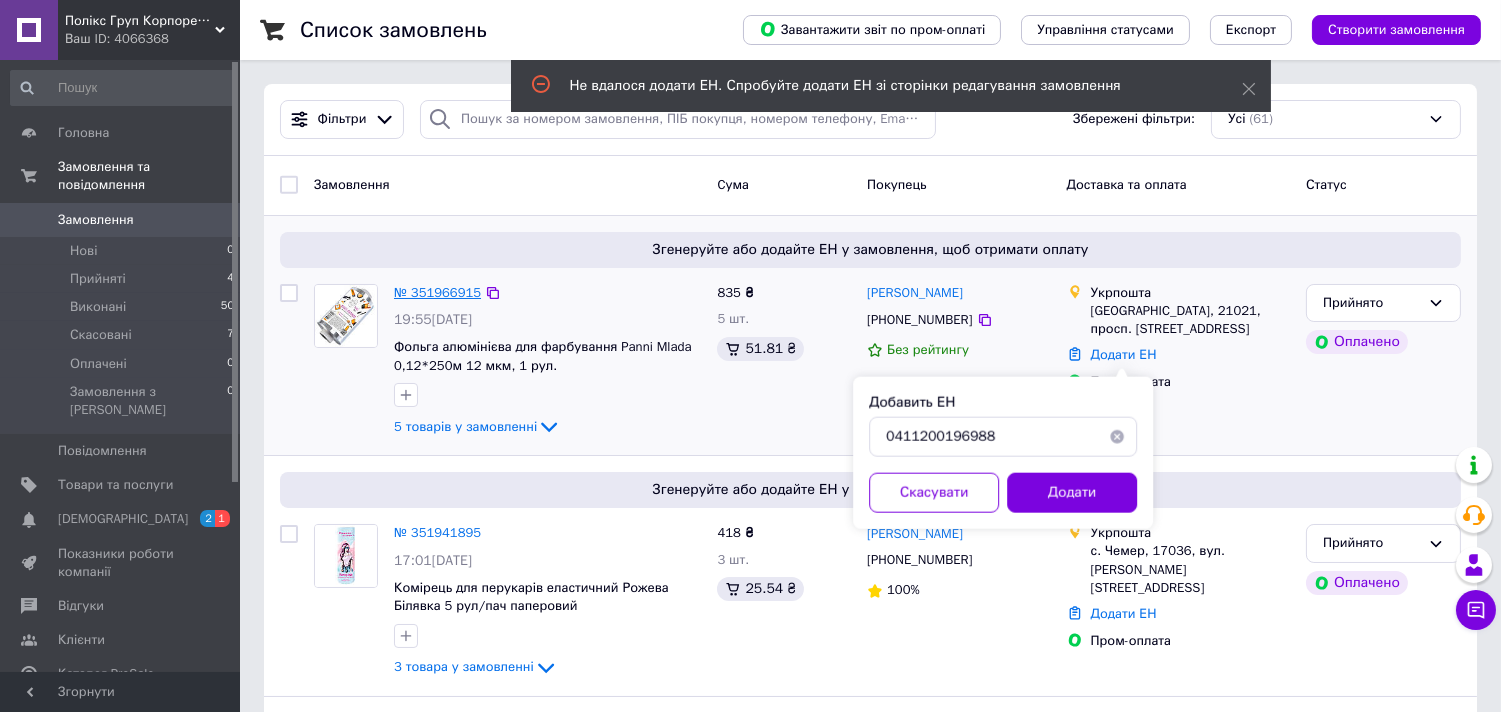click on "№ 351966915" at bounding box center [437, 292] 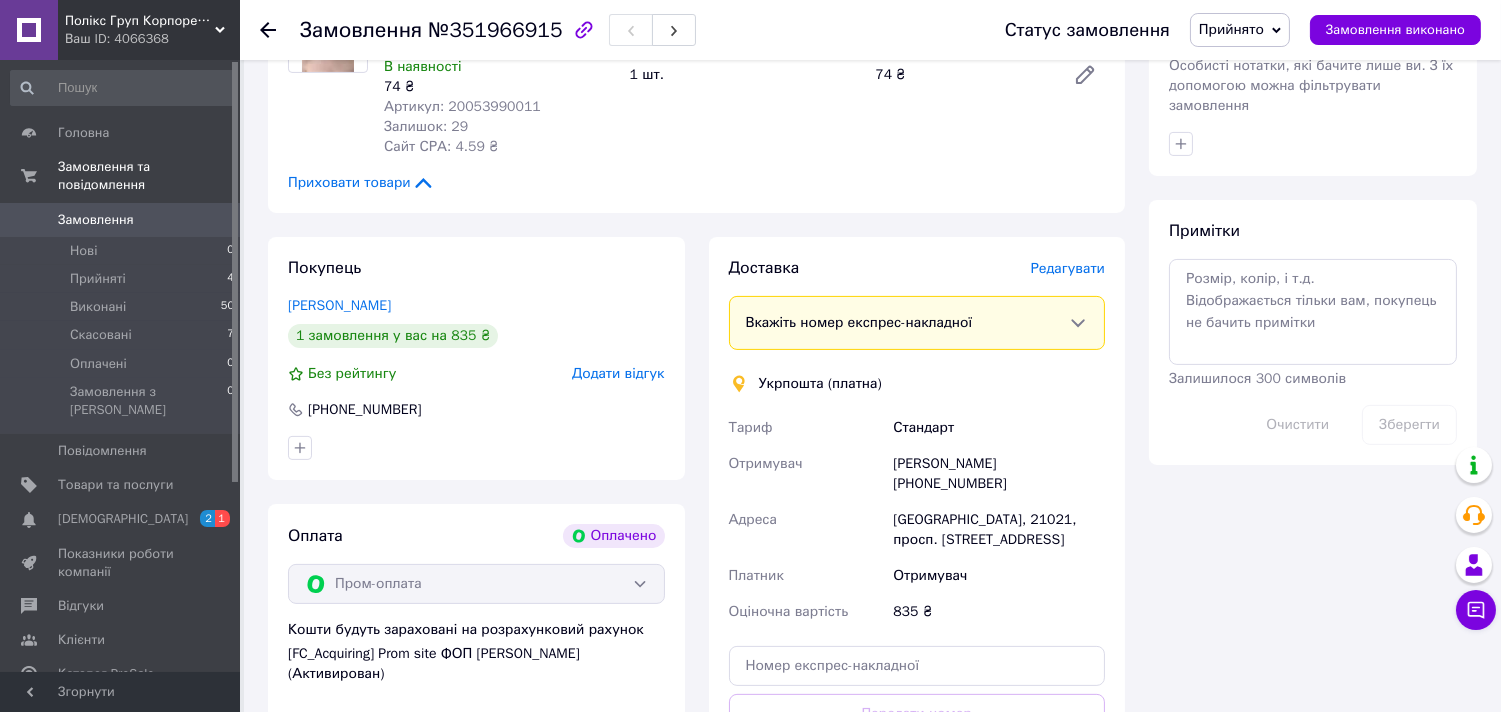 scroll, scrollTop: 1222, scrollLeft: 0, axis: vertical 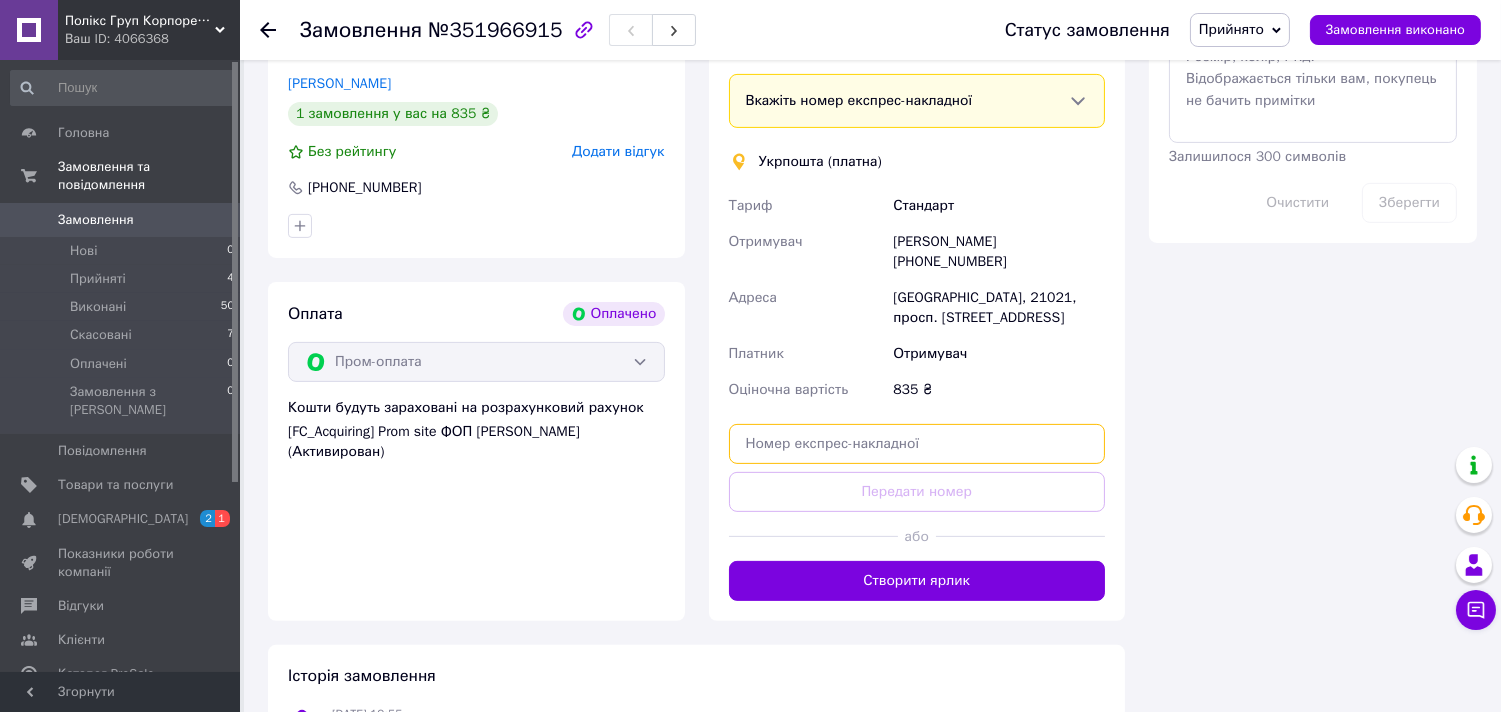 click at bounding box center [917, 444] 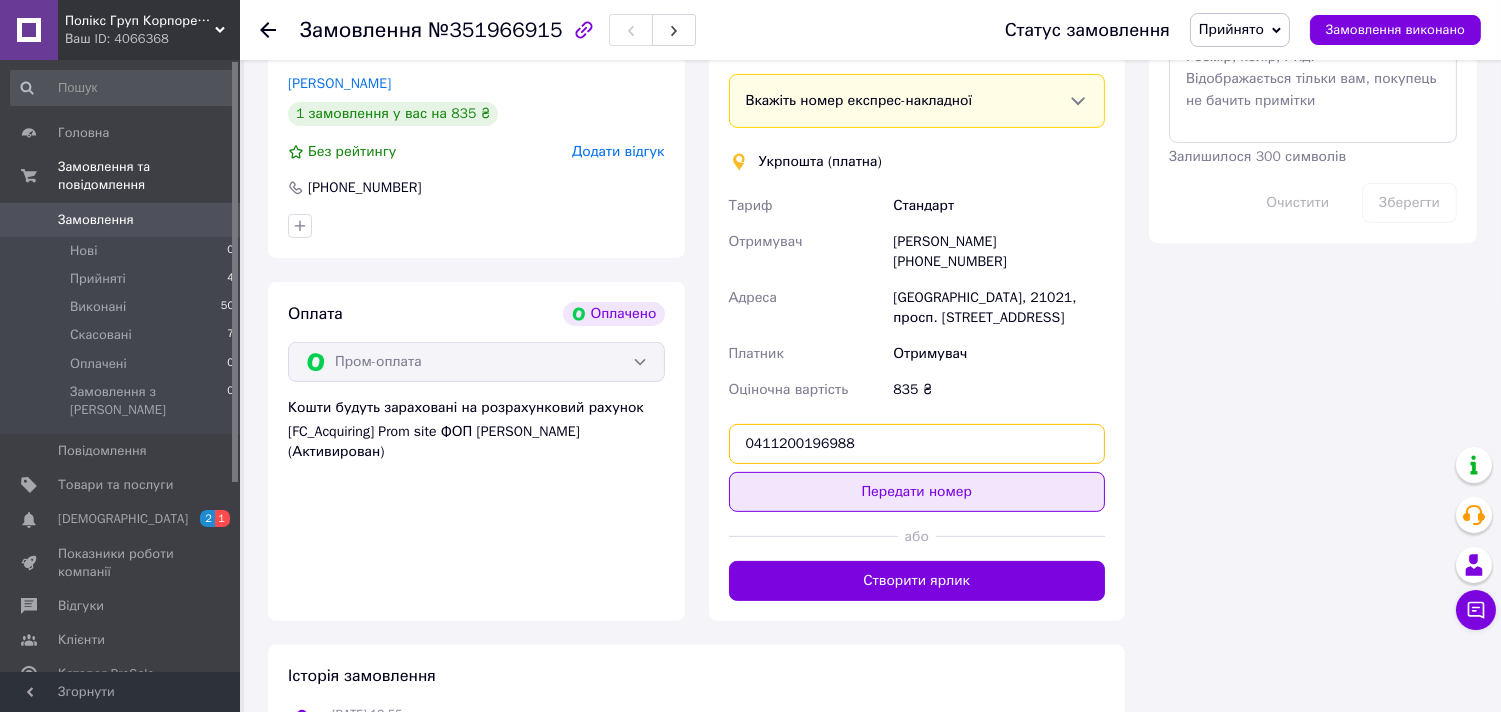 type on "0411200196988" 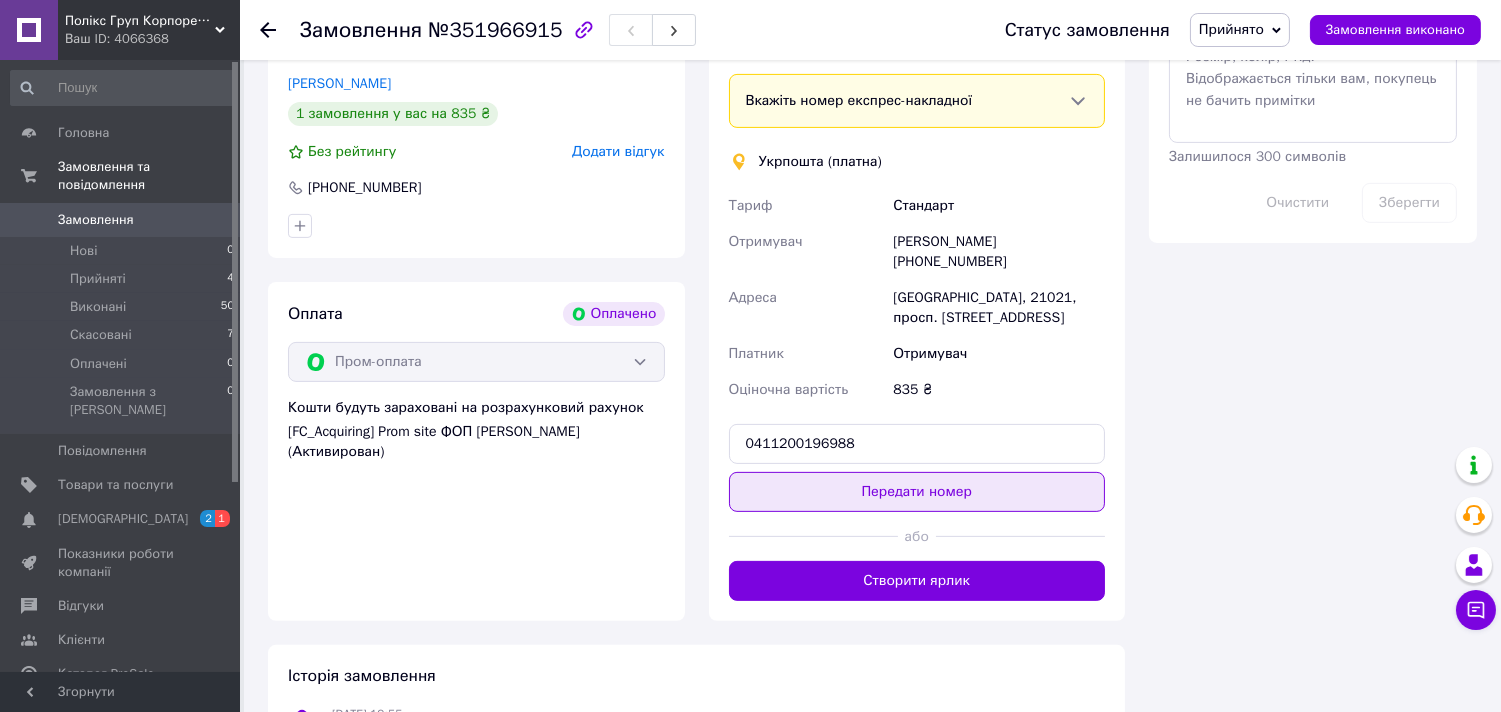 click on "Передати номер" at bounding box center (917, 492) 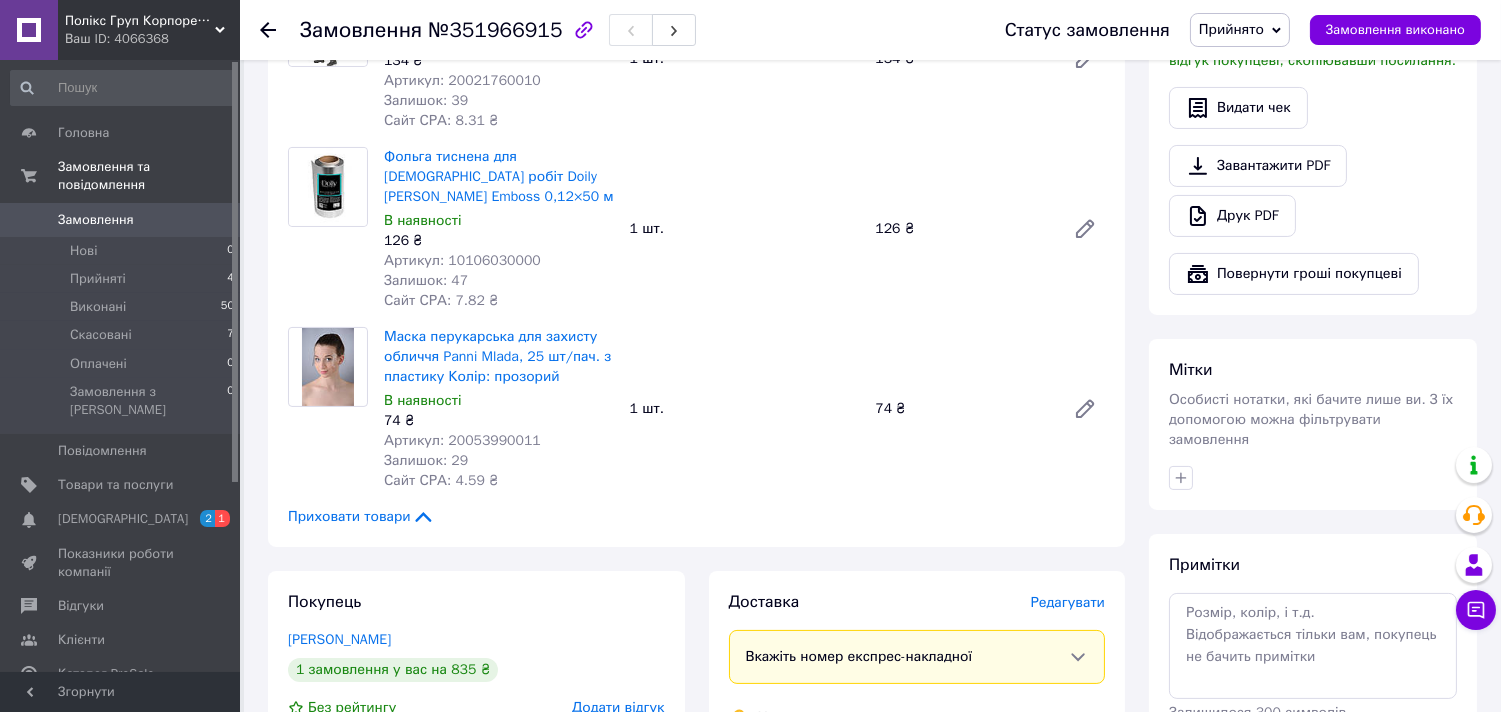 scroll, scrollTop: 333, scrollLeft: 0, axis: vertical 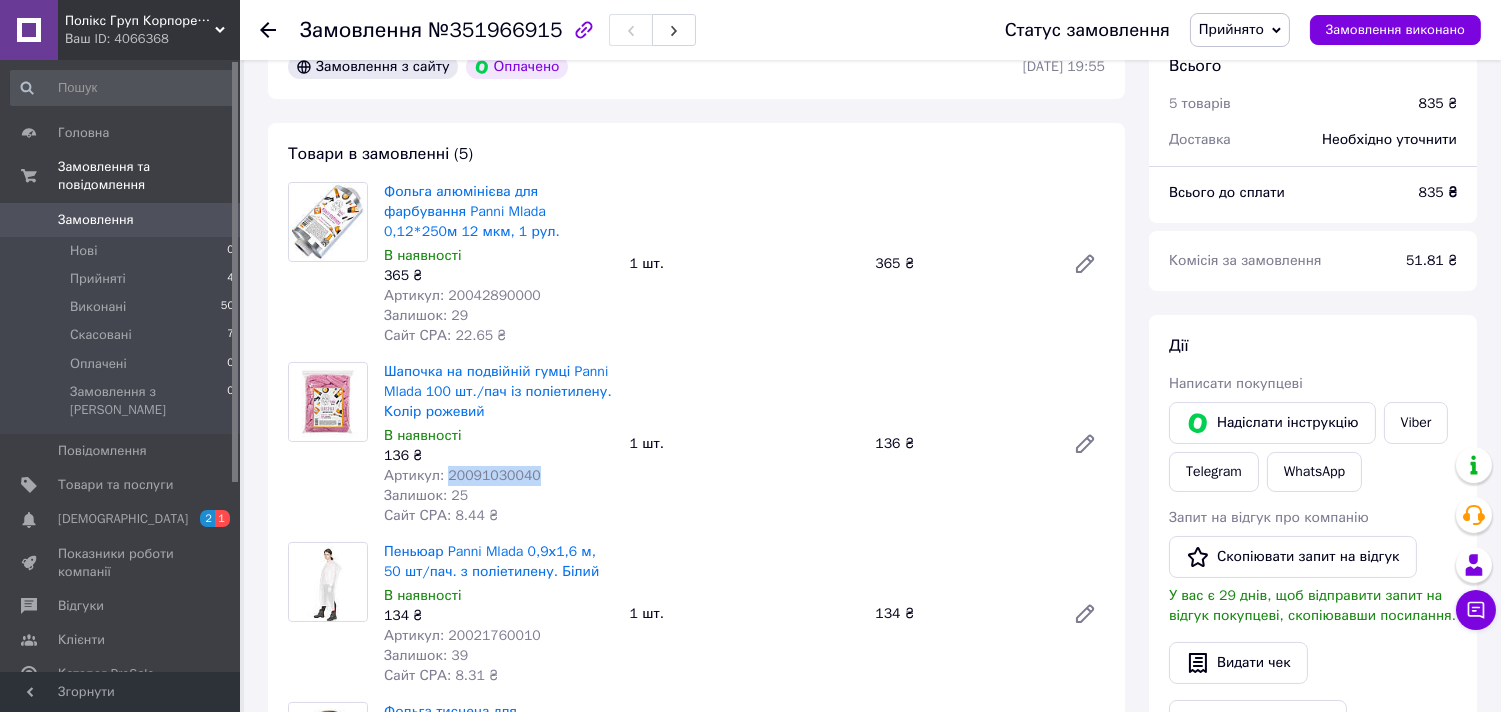 drag, startPoint x: 530, startPoint y: 476, endPoint x: 446, endPoint y: 476, distance: 84 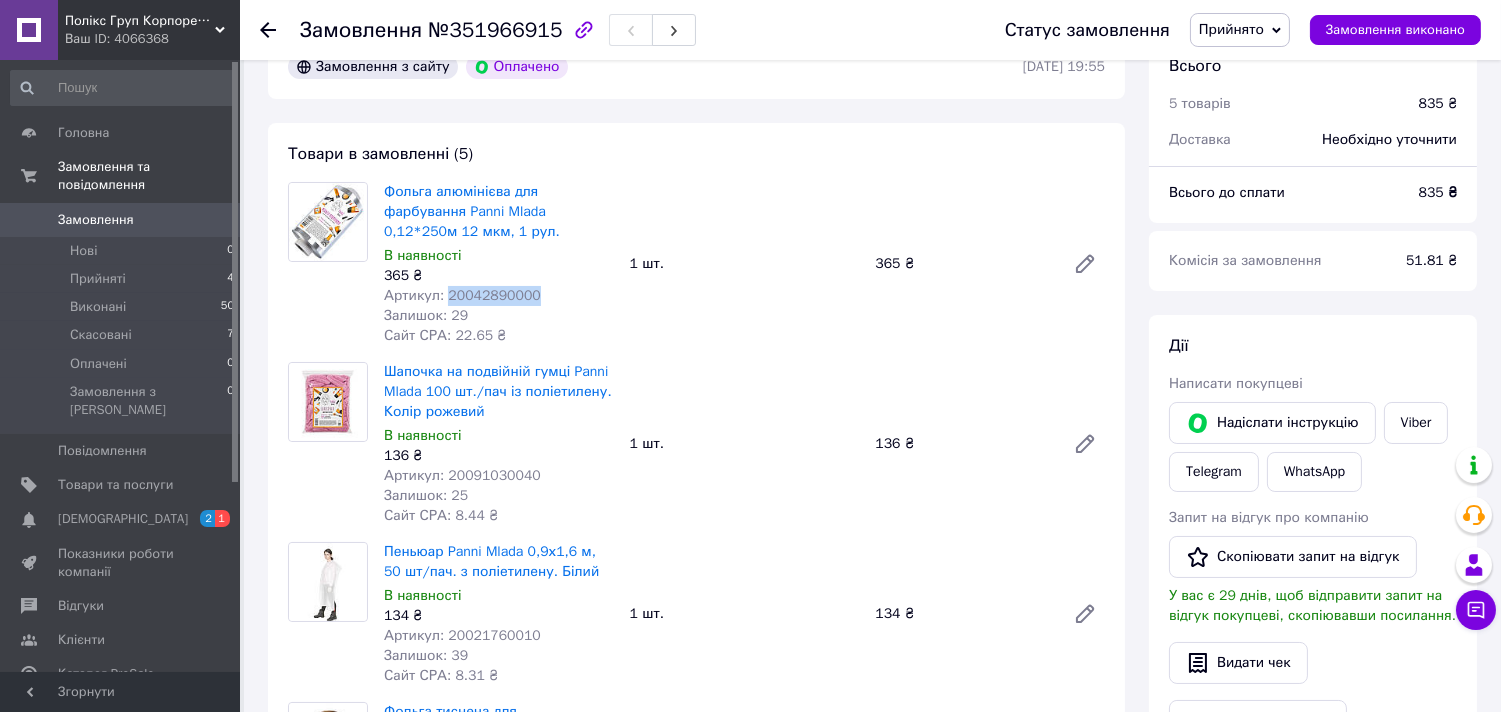 drag, startPoint x: 534, startPoint y: 295, endPoint x: 443, endPoint y: 290, distance: 91.13726 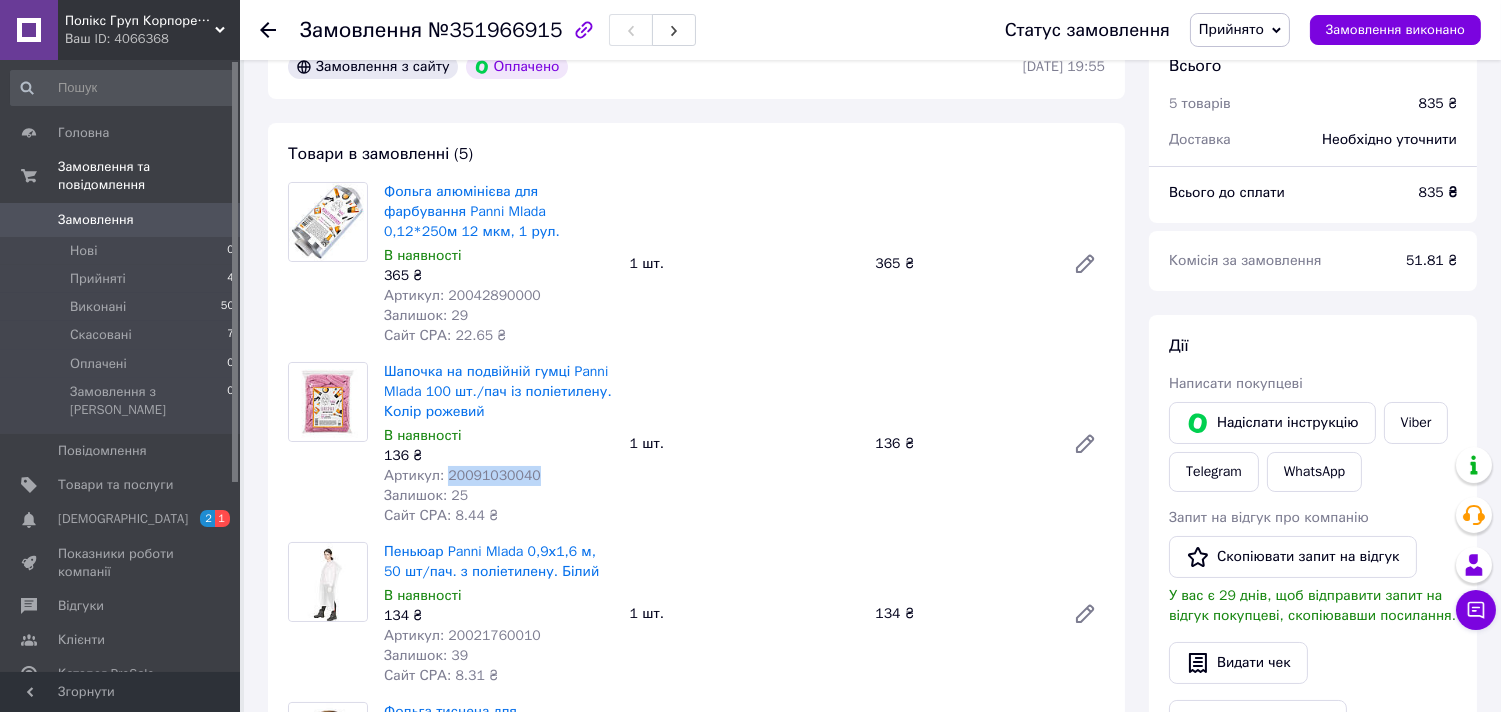drag, startPoint x: 521, startPoint y: 471, endPoint x: 445, endPoint y: 477, distance: 76.23647 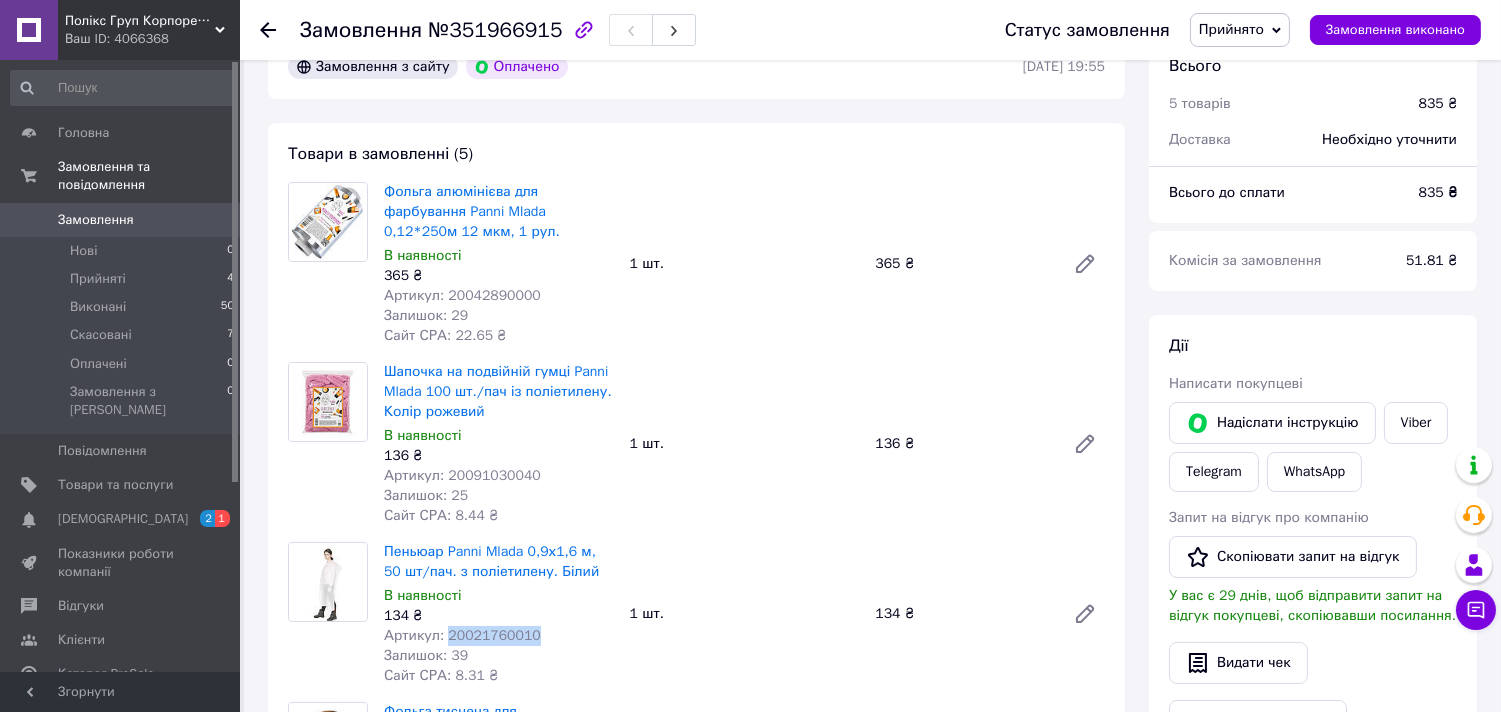 drag, startPoint x: 540, startPoint y: 640, endPoint x: 446, endPoint y: 635, distance: 94.13288 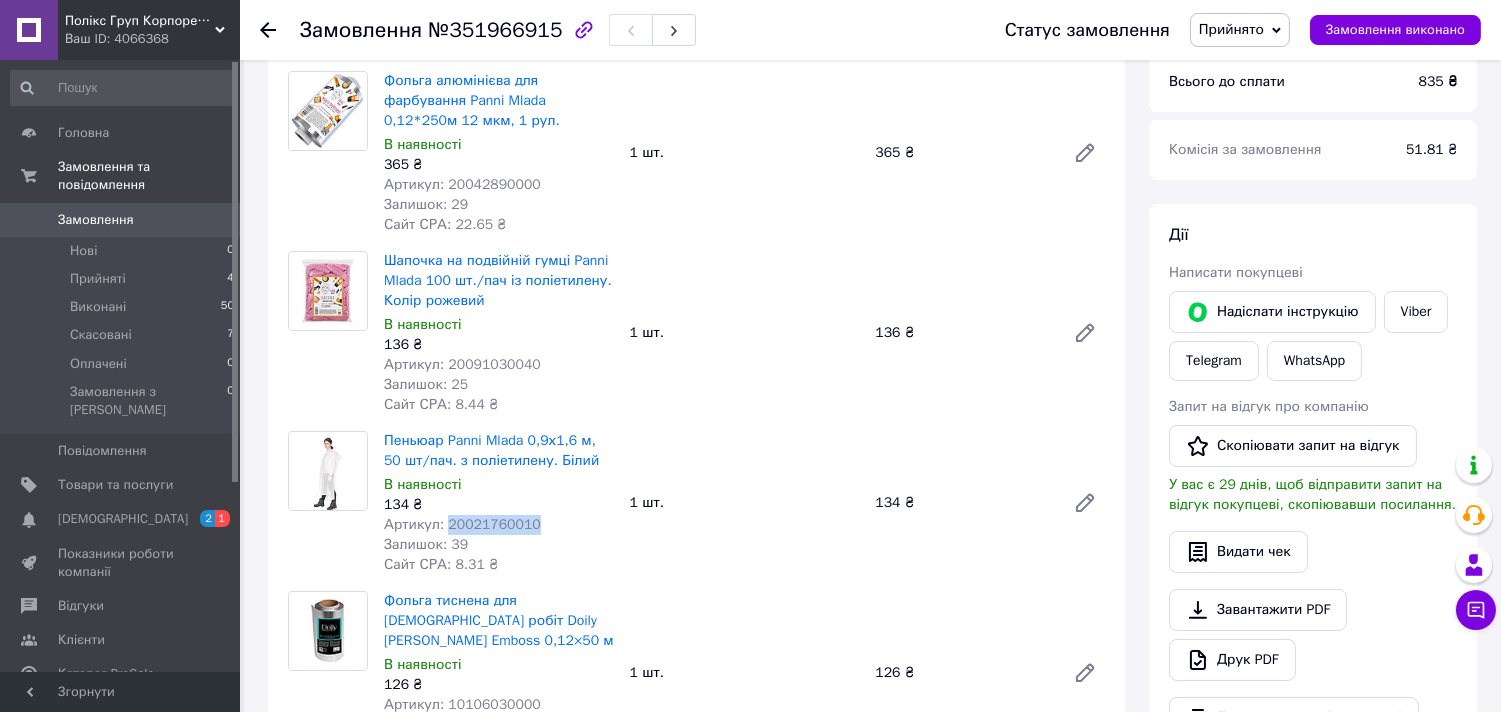 scroll, scrollTop: 333, scrollLeft: 0, axis: vertical 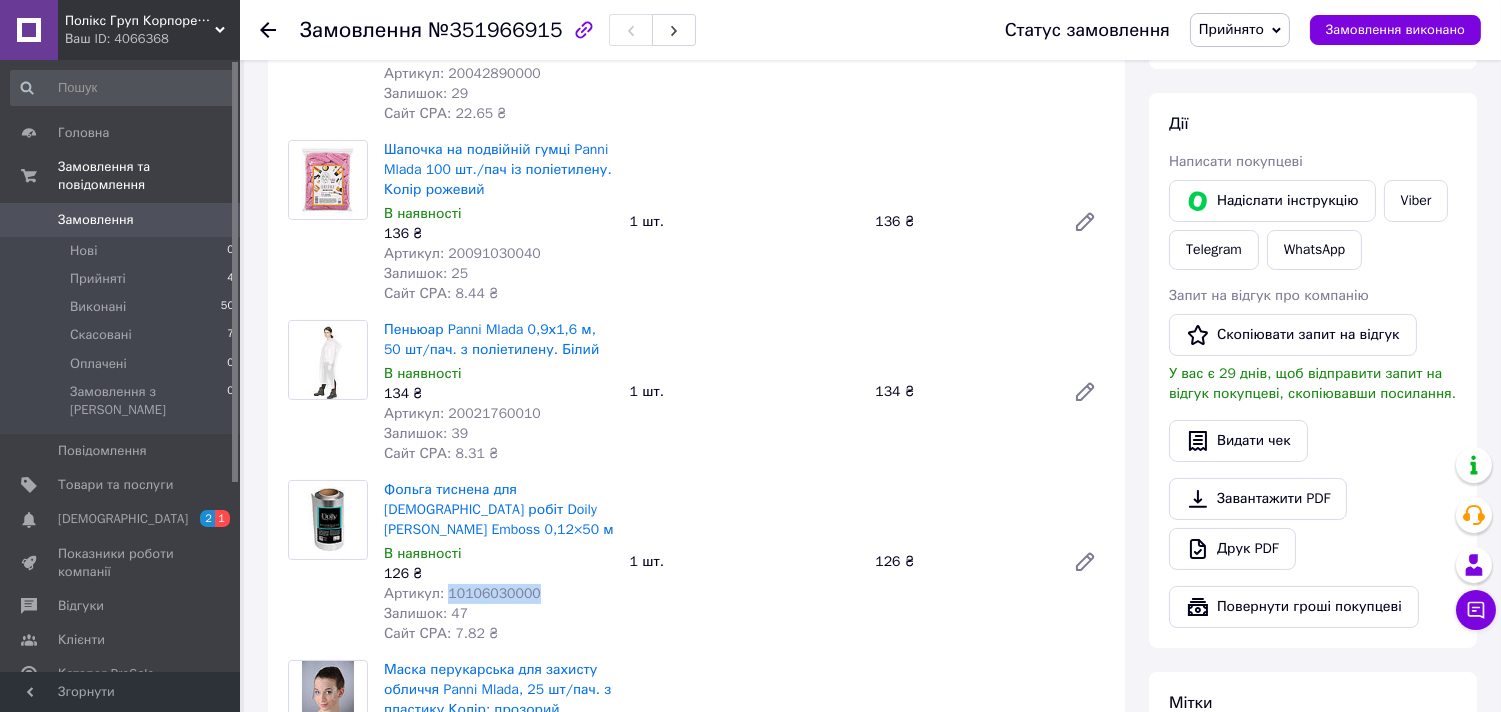 drag, startPoint x: 530, startPoint y: 591, endPoint x: 446, endPoint y: 592, distance: 84.00595 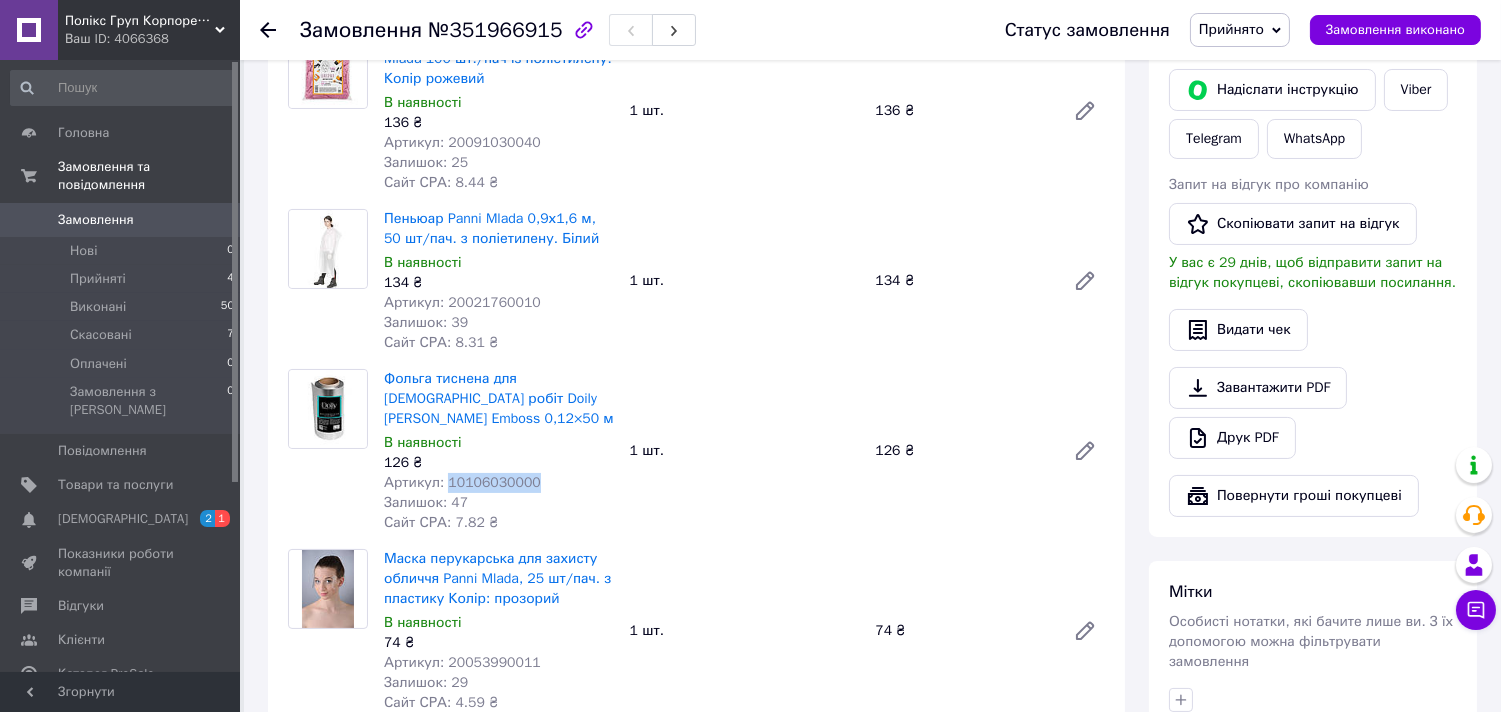 scroll, scrollTop: 666, scrollLeft: 0, axis: vertical 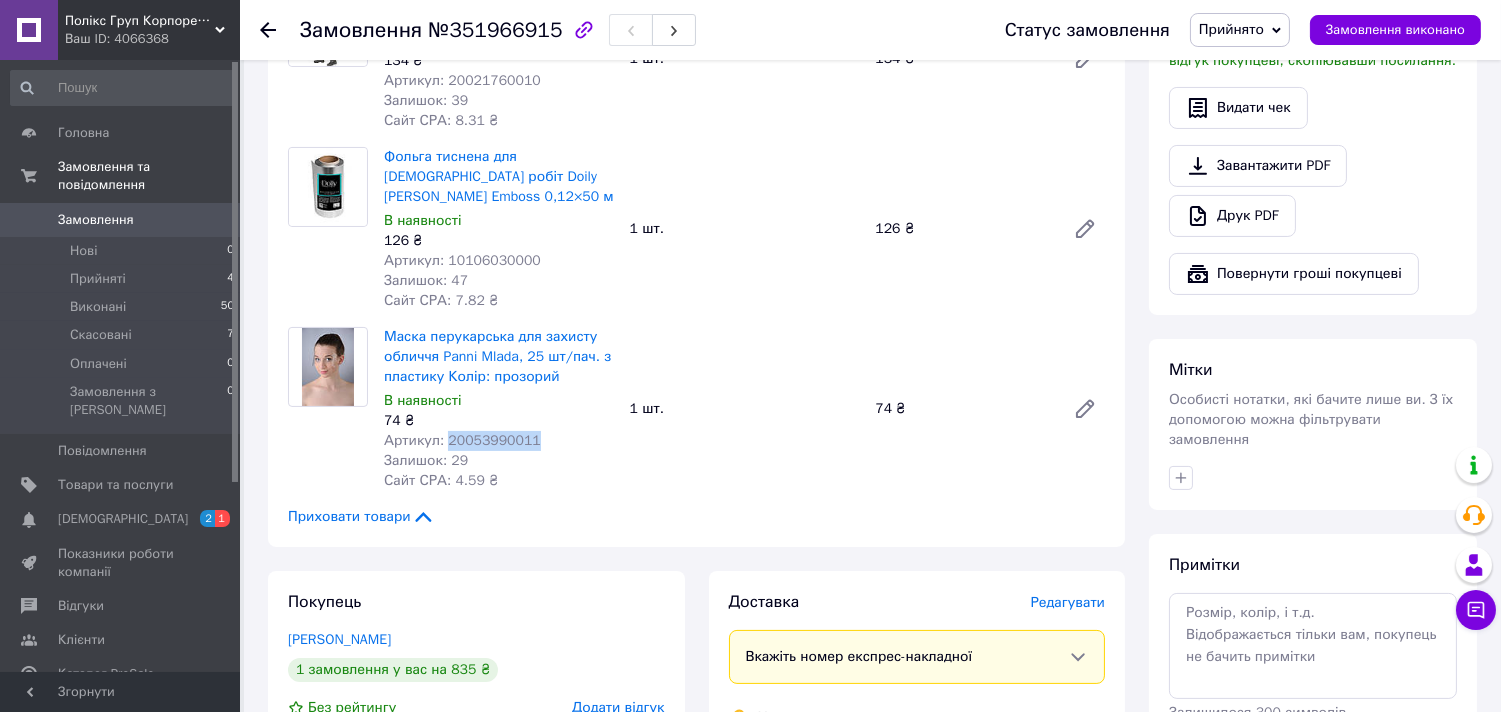 drag, startPoint x: 533, startPoint y: 442, endPoint x: 442, endPoint y: 440, distance: 91.02197 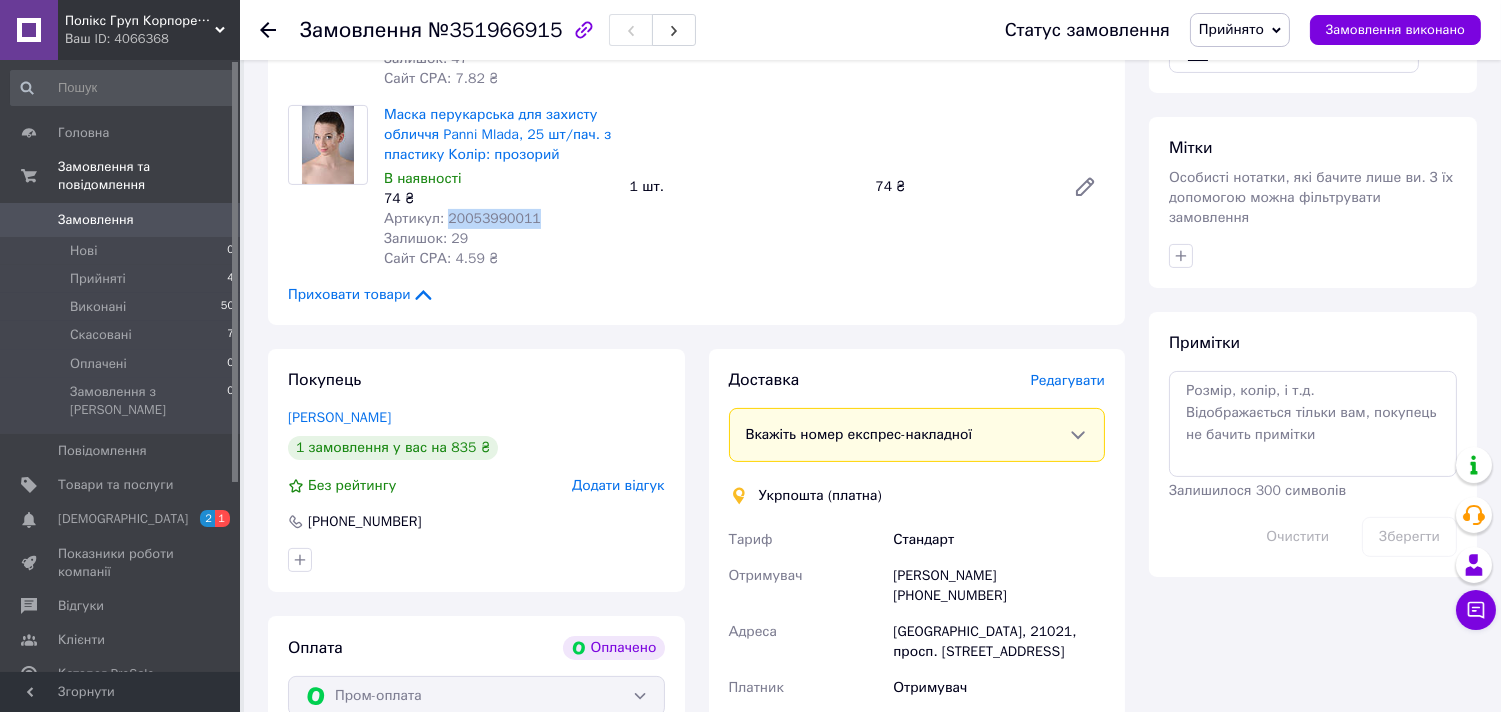 scroll, scrollTop: 1000, scrollLeft: 0, axis: vertical 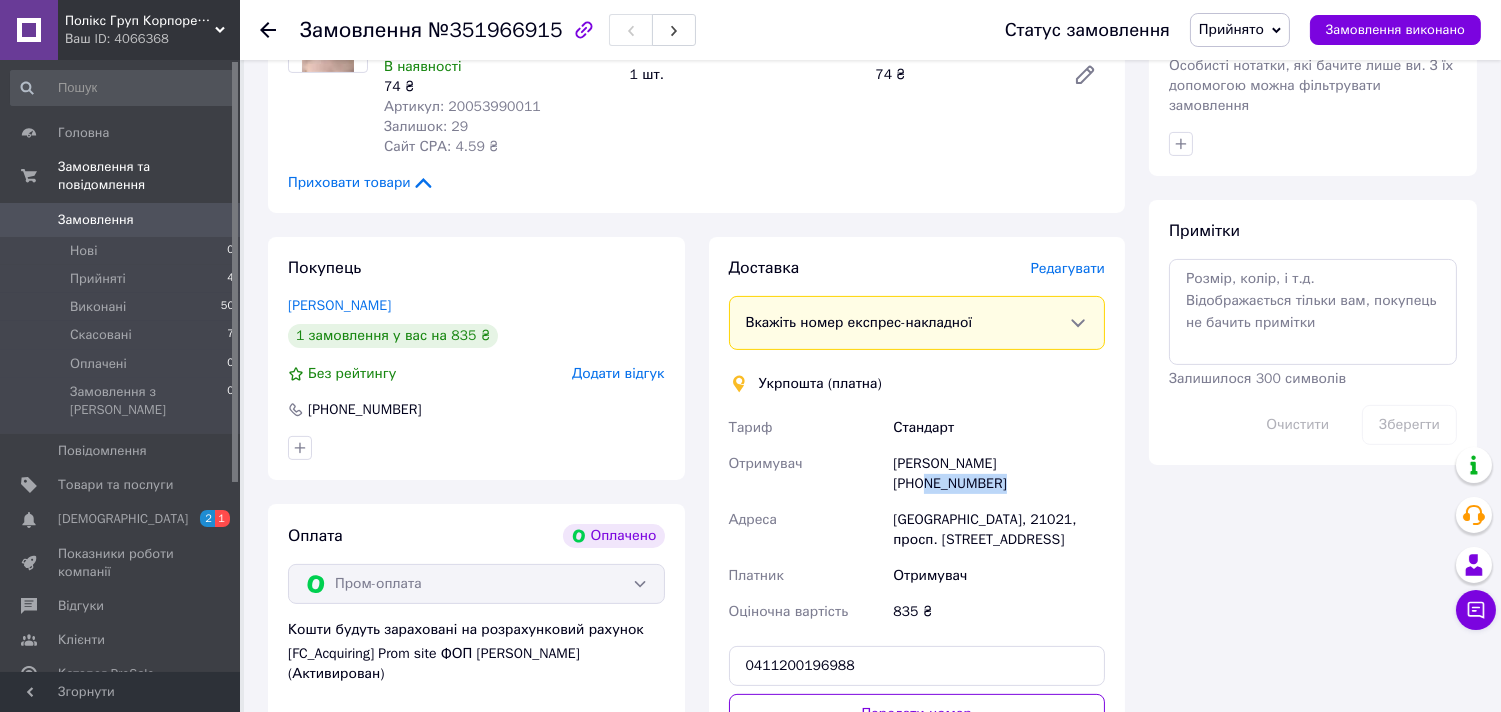 drag, startPoint x: 1105, startPoint y: 466, endPoint x: 1024, endPoint y: 478, distance: 81.88406 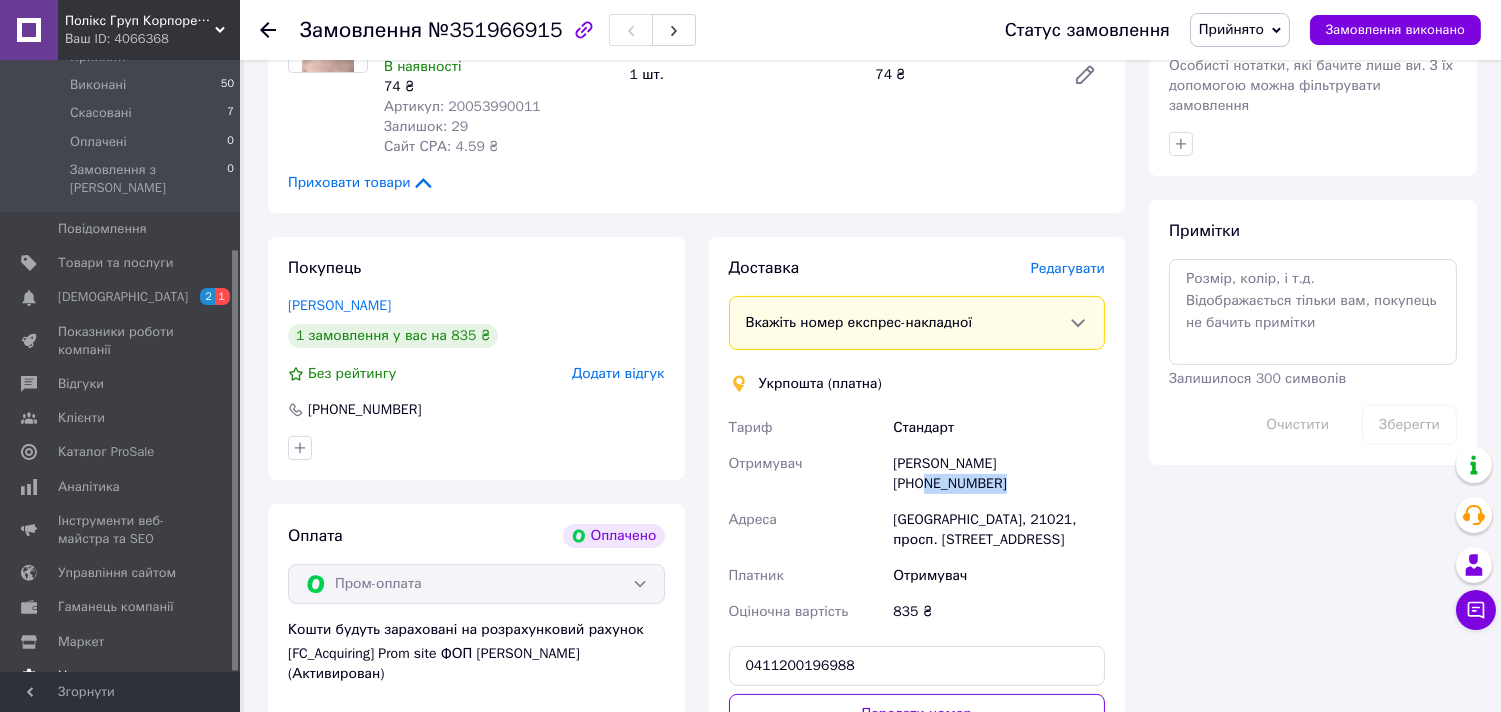 scroll, scrollTop: 276, scrollLeft: 0, axis: vertical 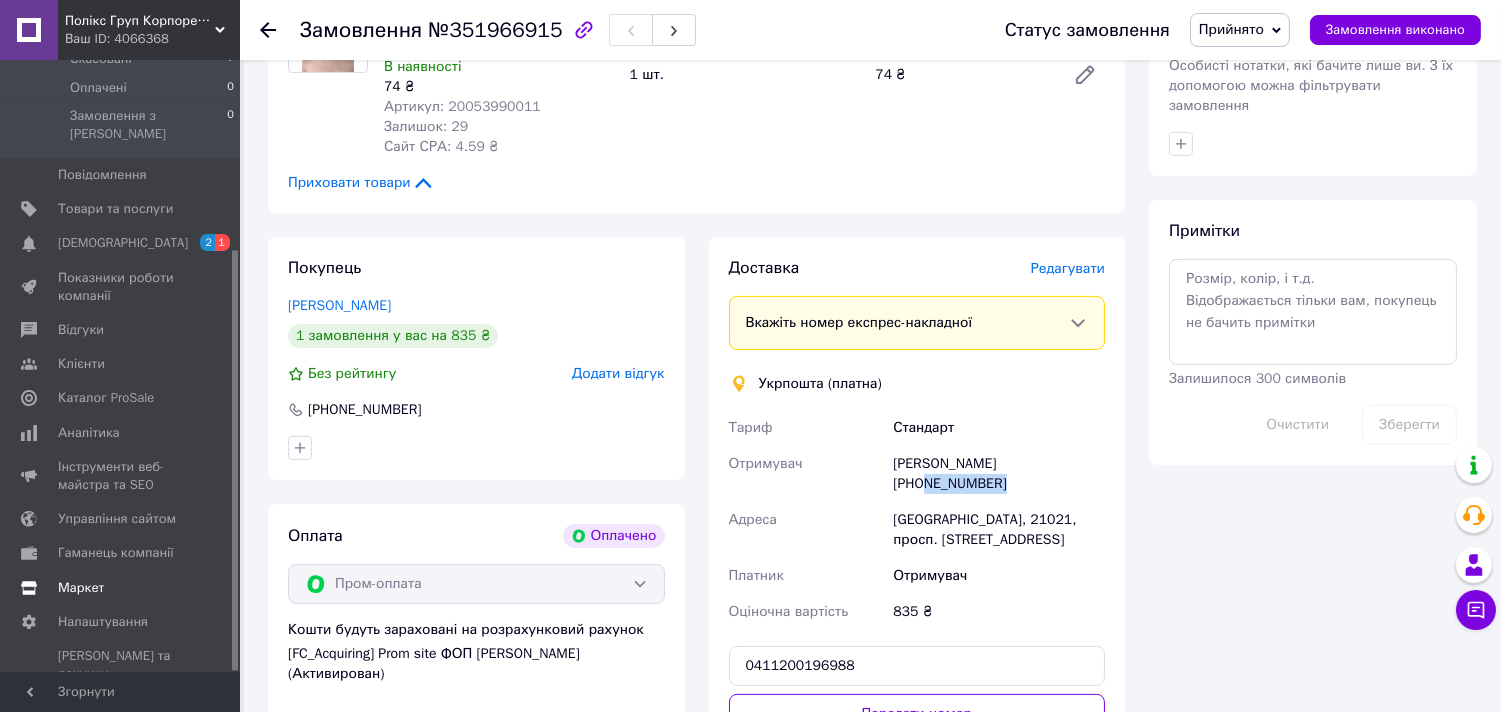 click on "Маркет" at bounding box center (81, 588) 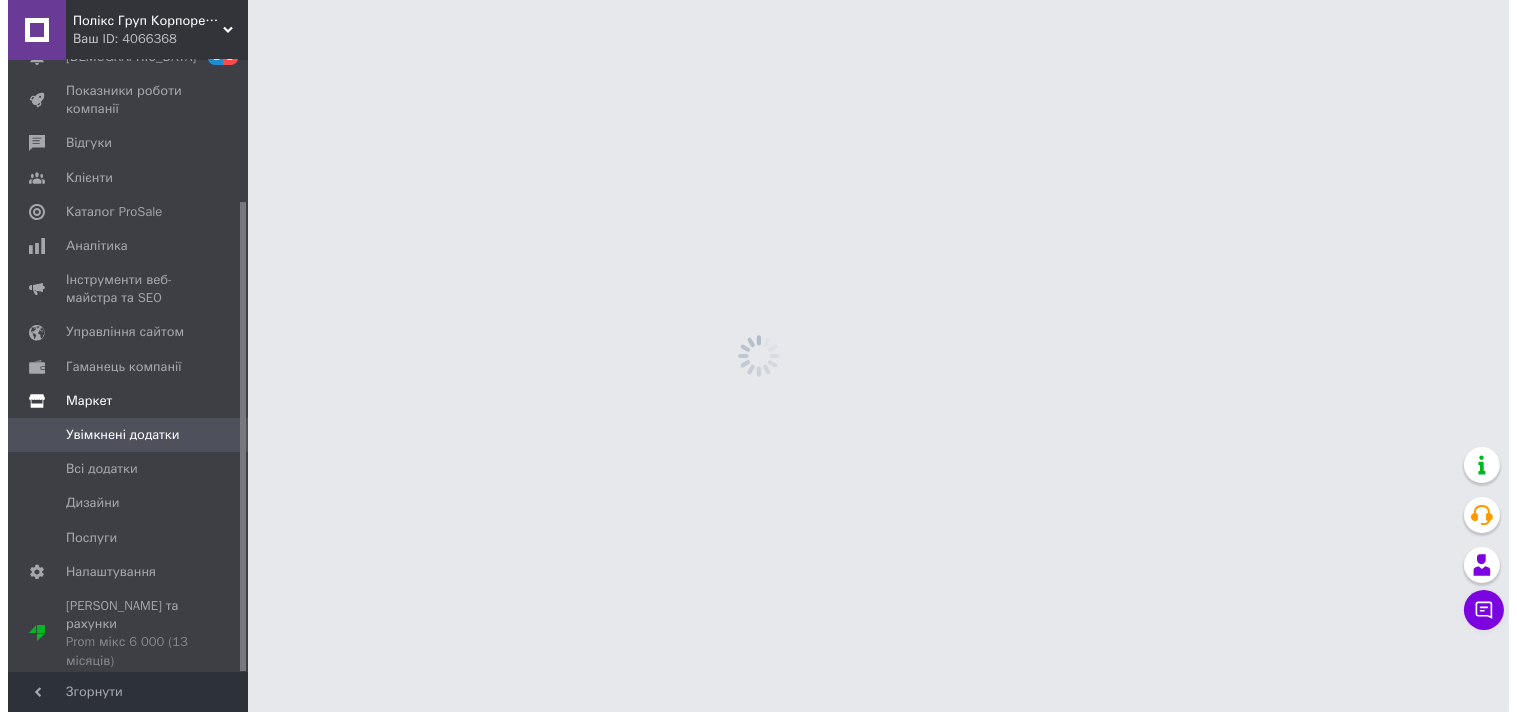 scroll, scrollTop: 0, scrollLeft: 0, axis: both 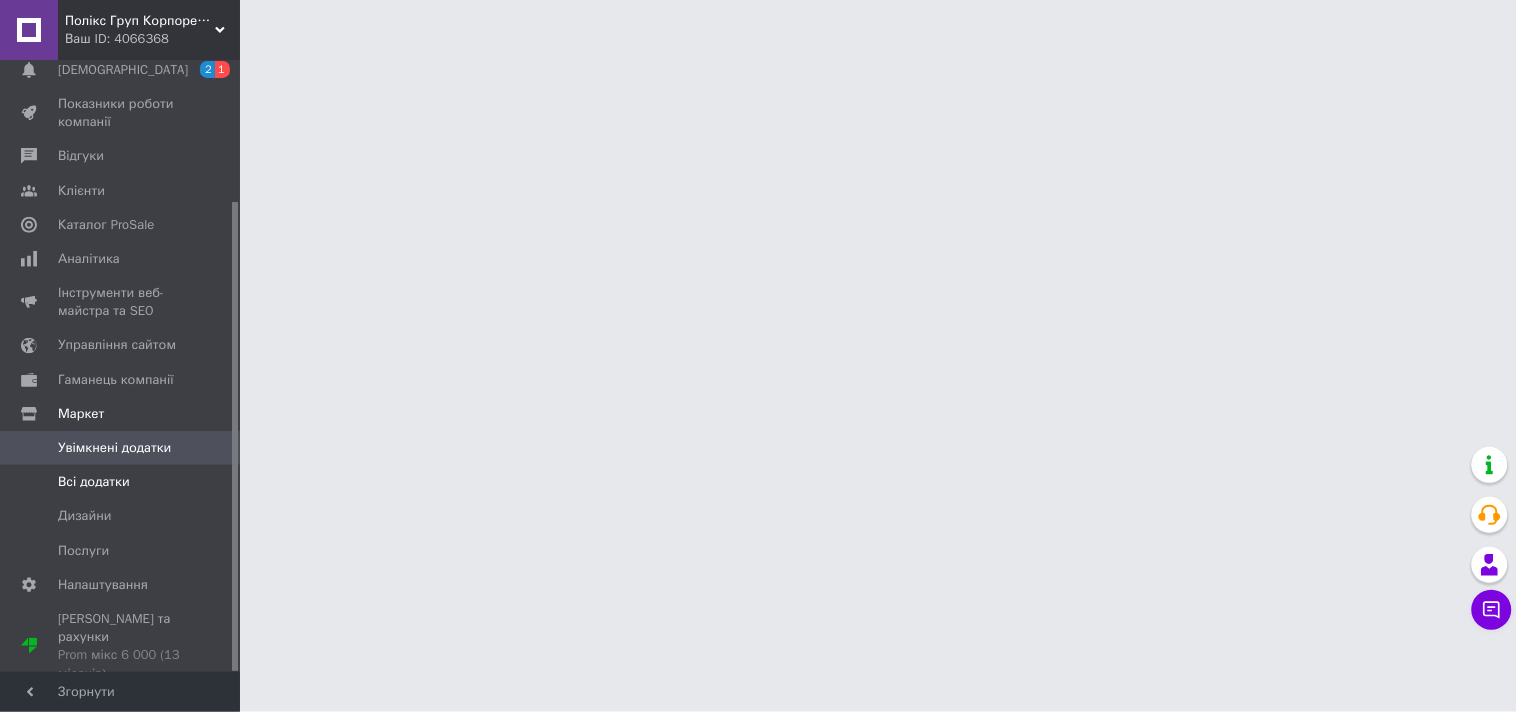 click on "Всі додатки" at bounding box center (94, 482) 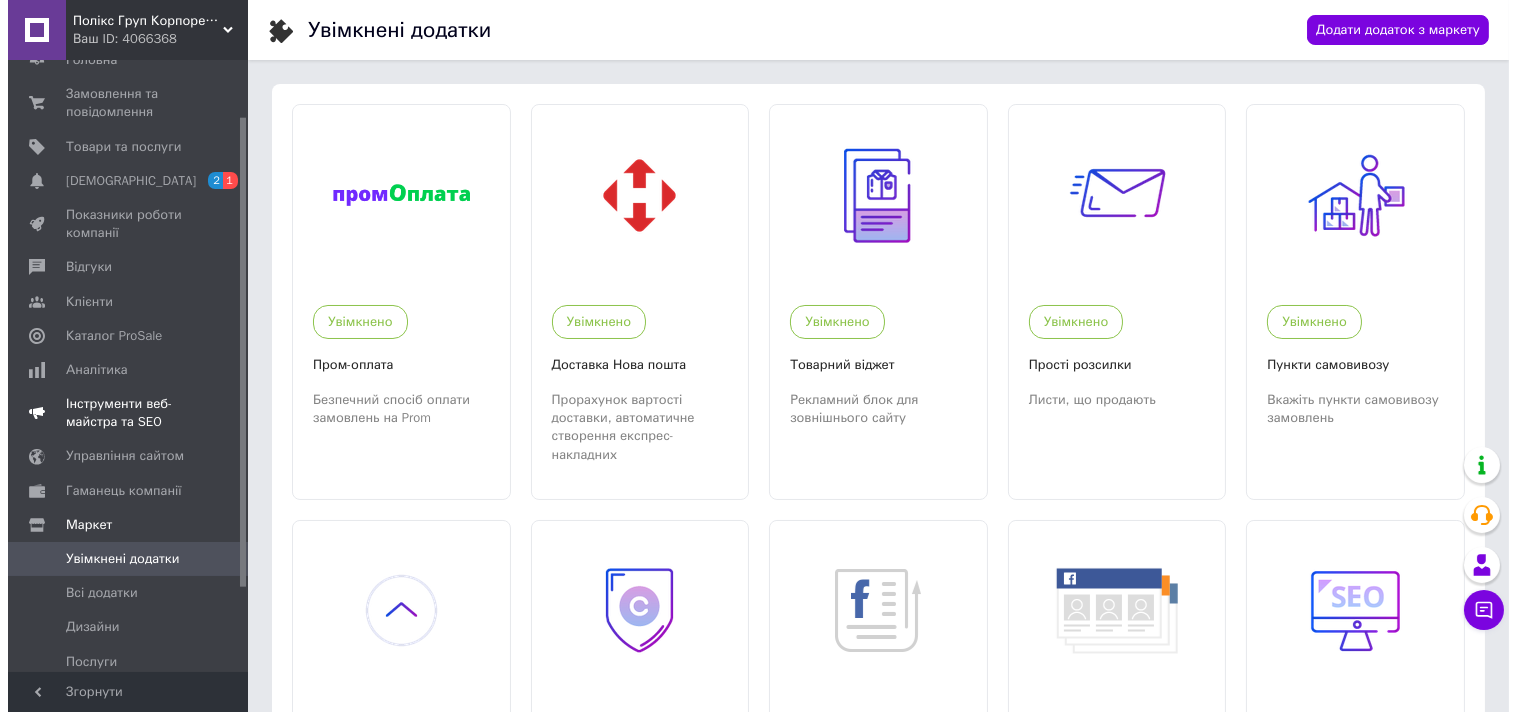 scroll, scrollTop: 0, scrollLeft: 0, axis: both 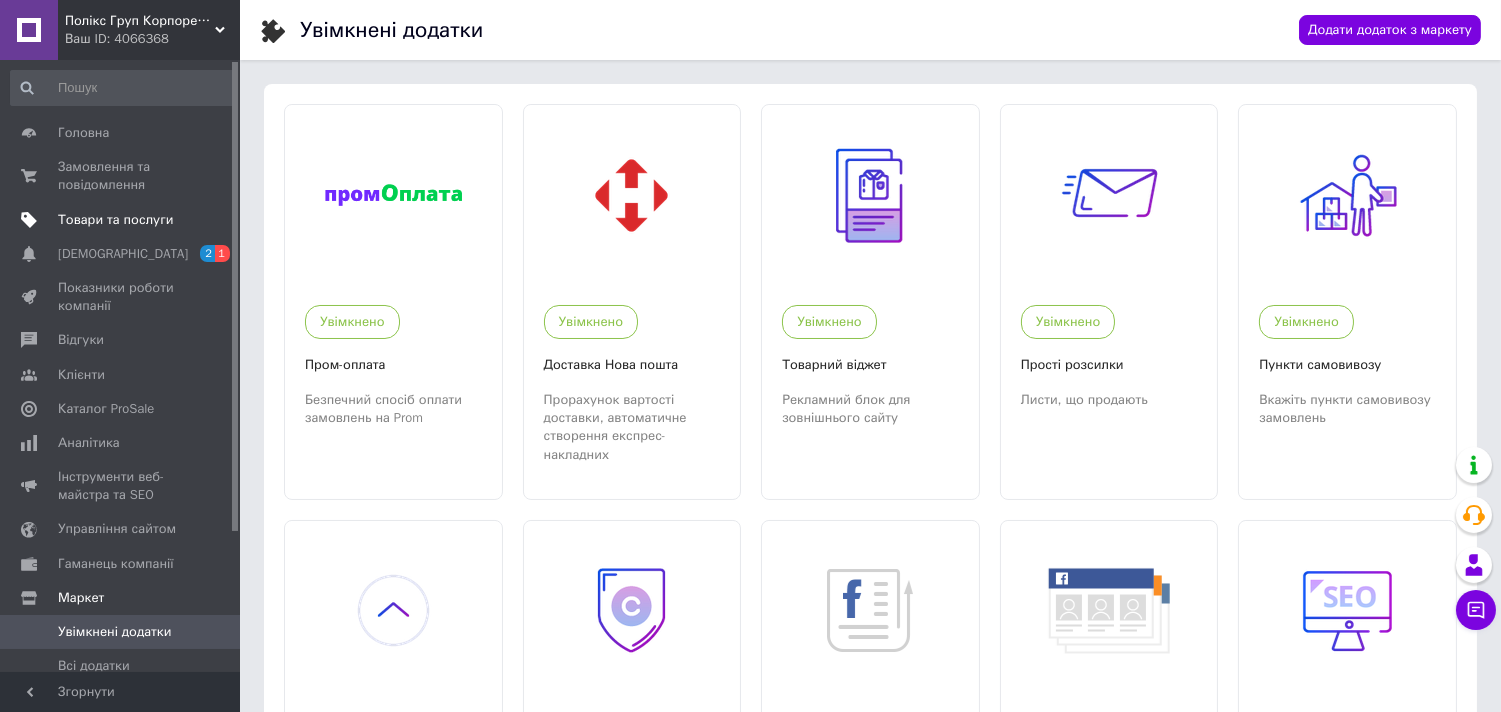 click on "Товари та послуги" at bounding box center [115, 220] 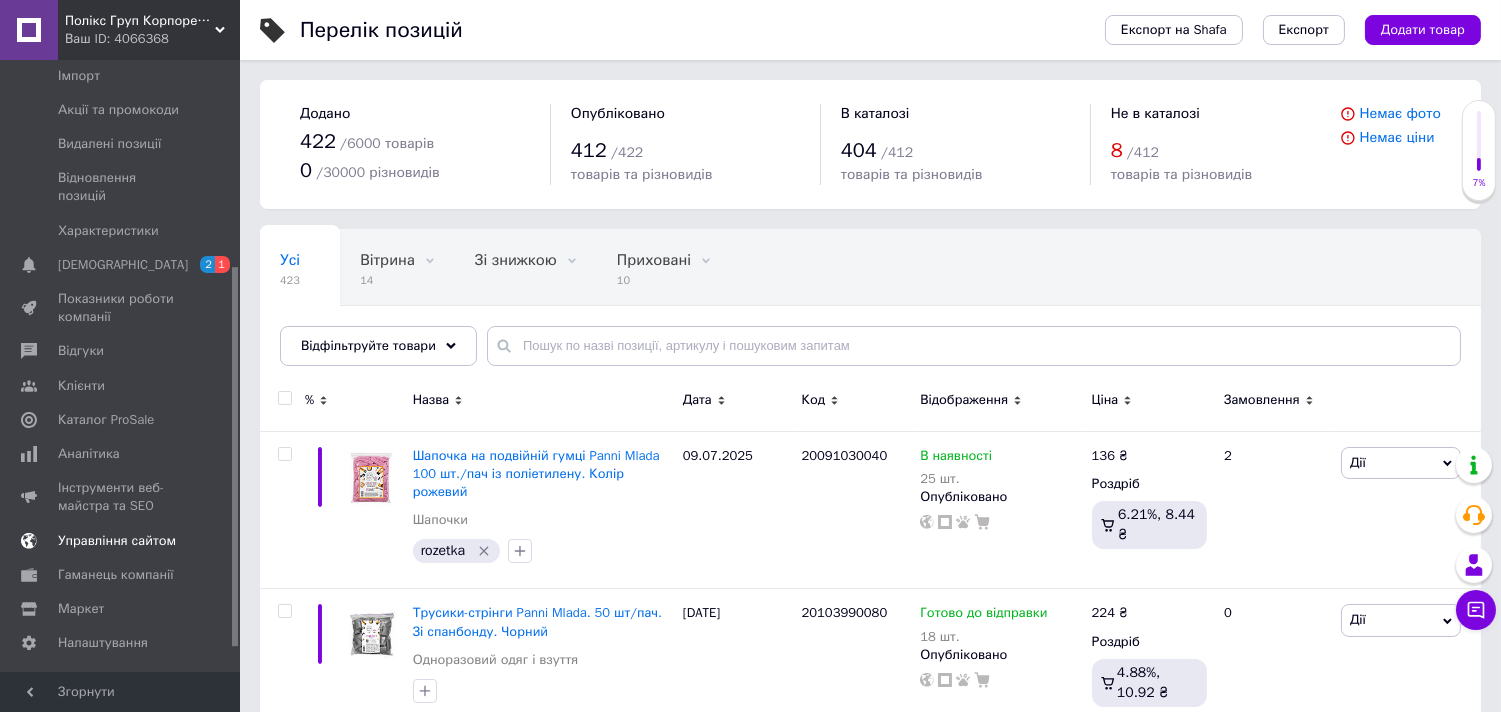 scroll, scrollTop: 373, scrollLeft: 0, axis: vertical 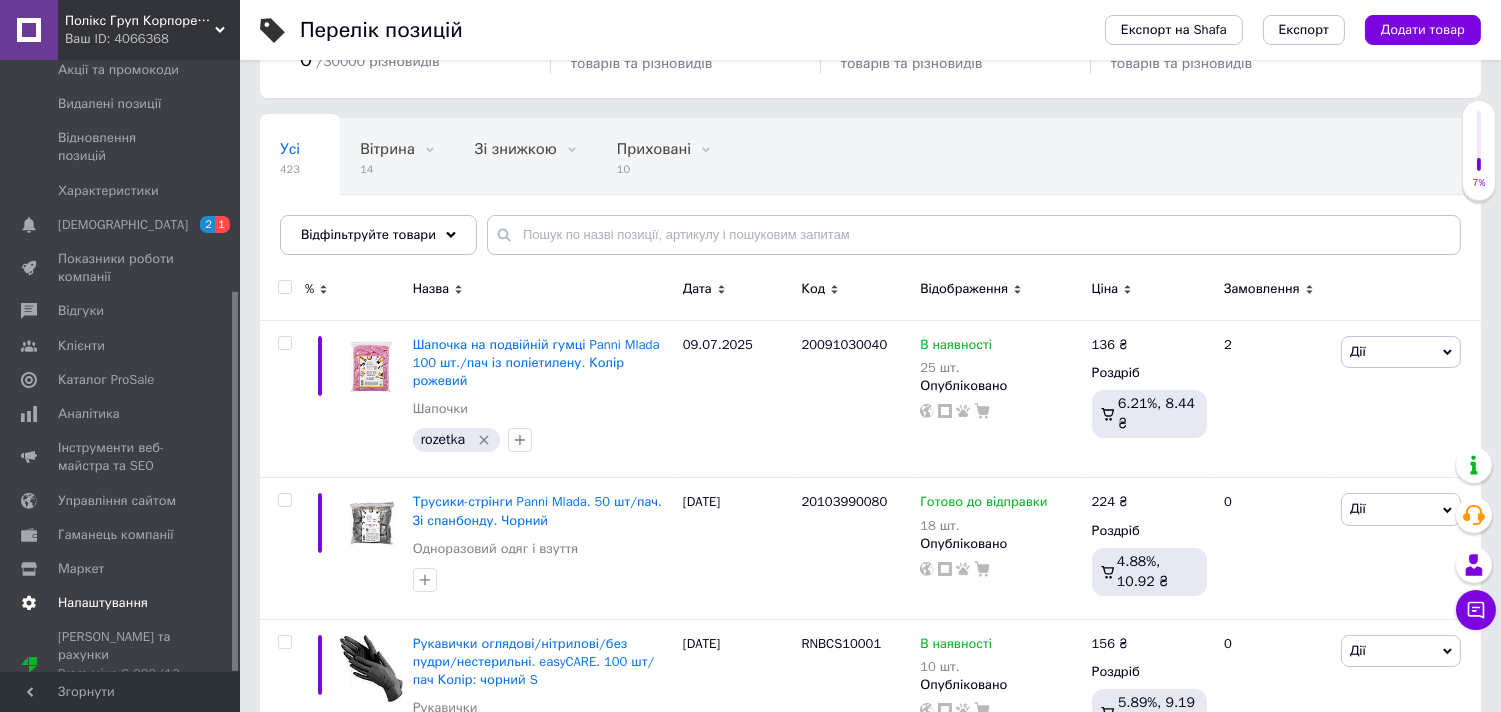 click on "Налаштування" at bounding box center (103, 603) 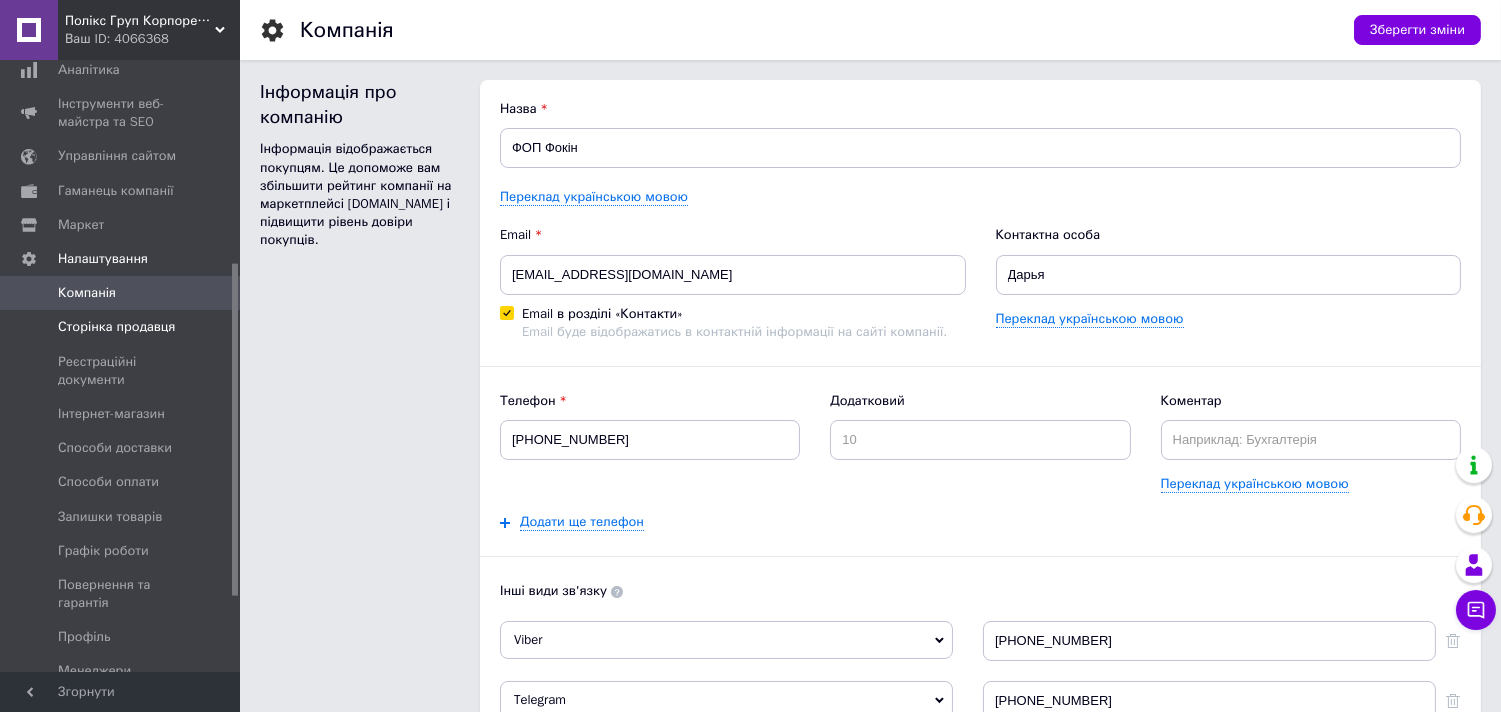 scroll, scrollTop: 0, scrollLeft: 0, axis: both 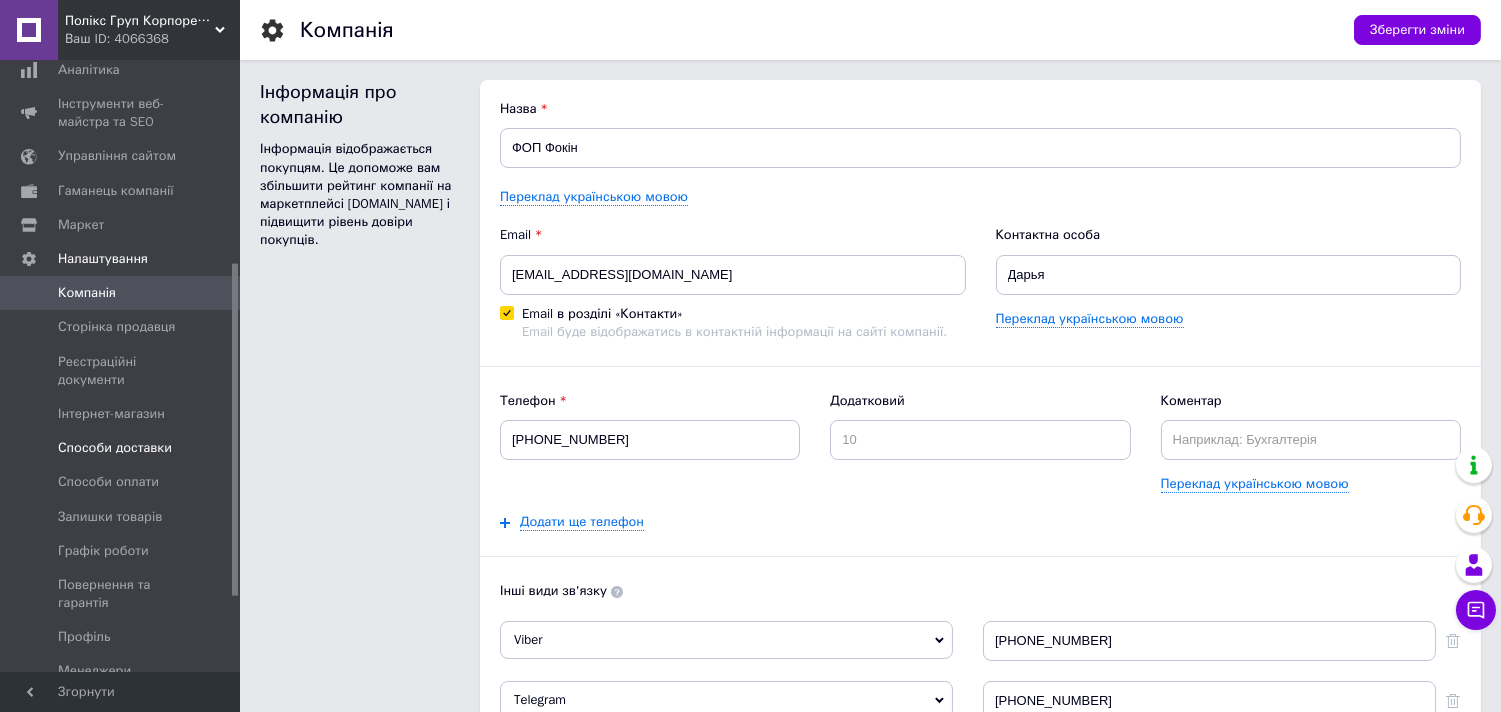 click on "Способи доставки" at bounding box center [115, 448] 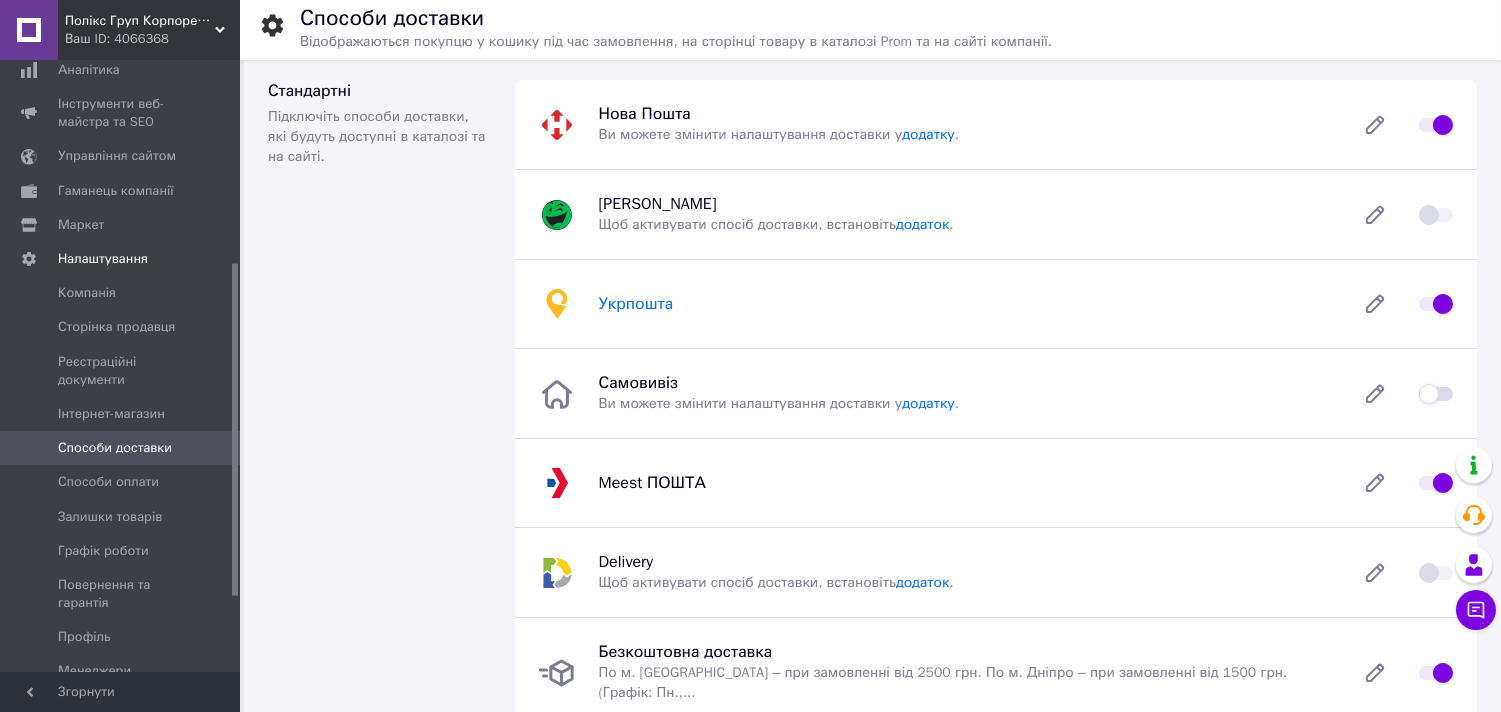 click on "Укрпошта" at bounding box center (636, 304) 